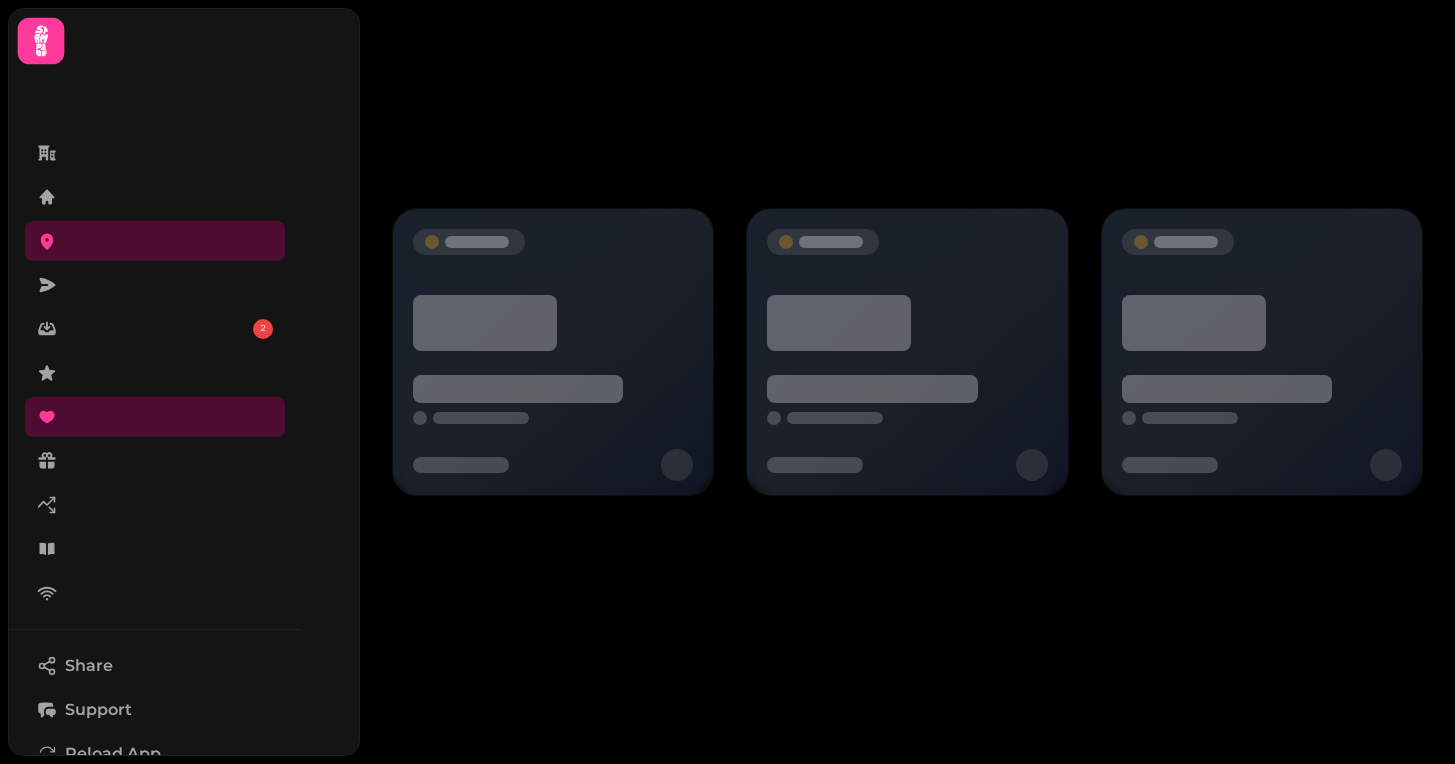 scroll, scrollTop: 0, scrollLeft: 0, axis: both 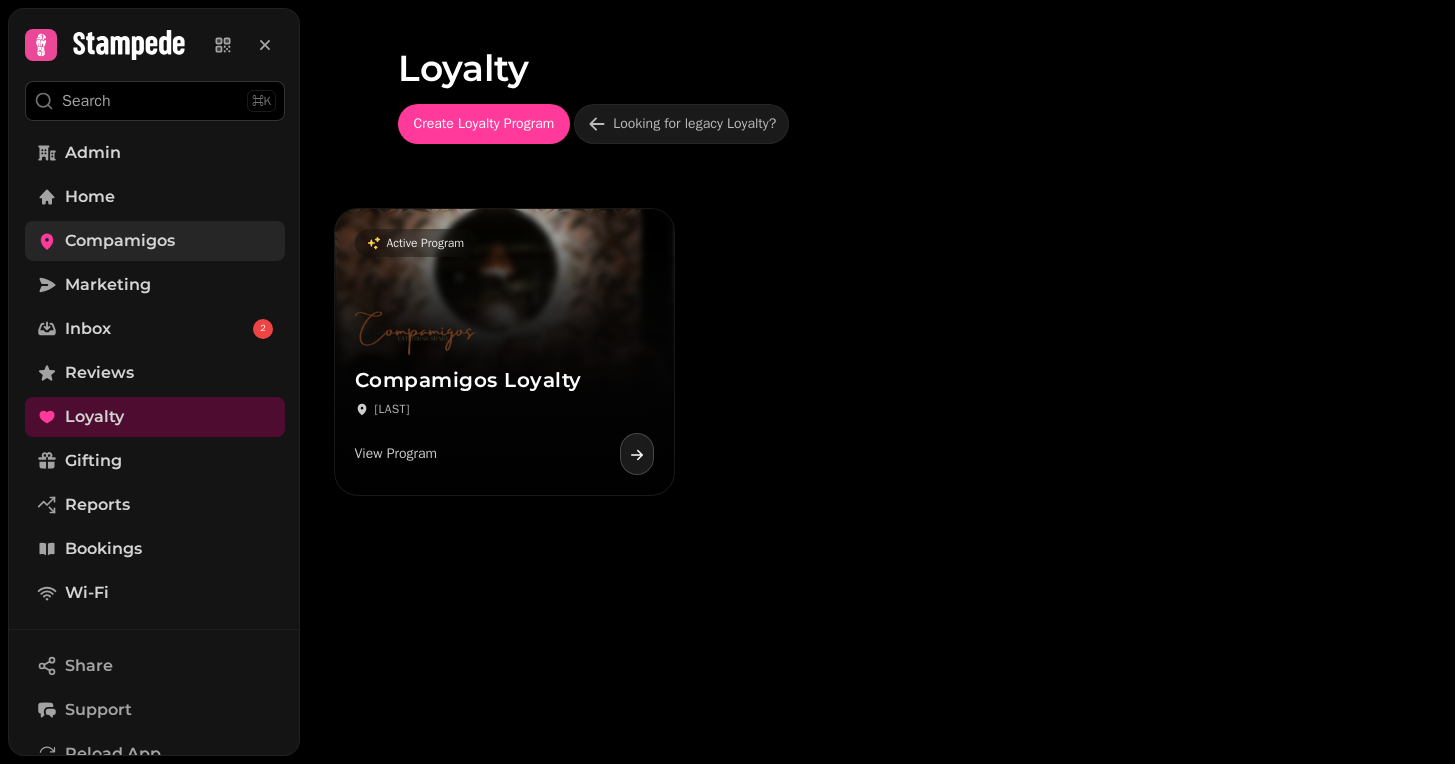 click on "Compamigos" at bounding box center (120, 241) 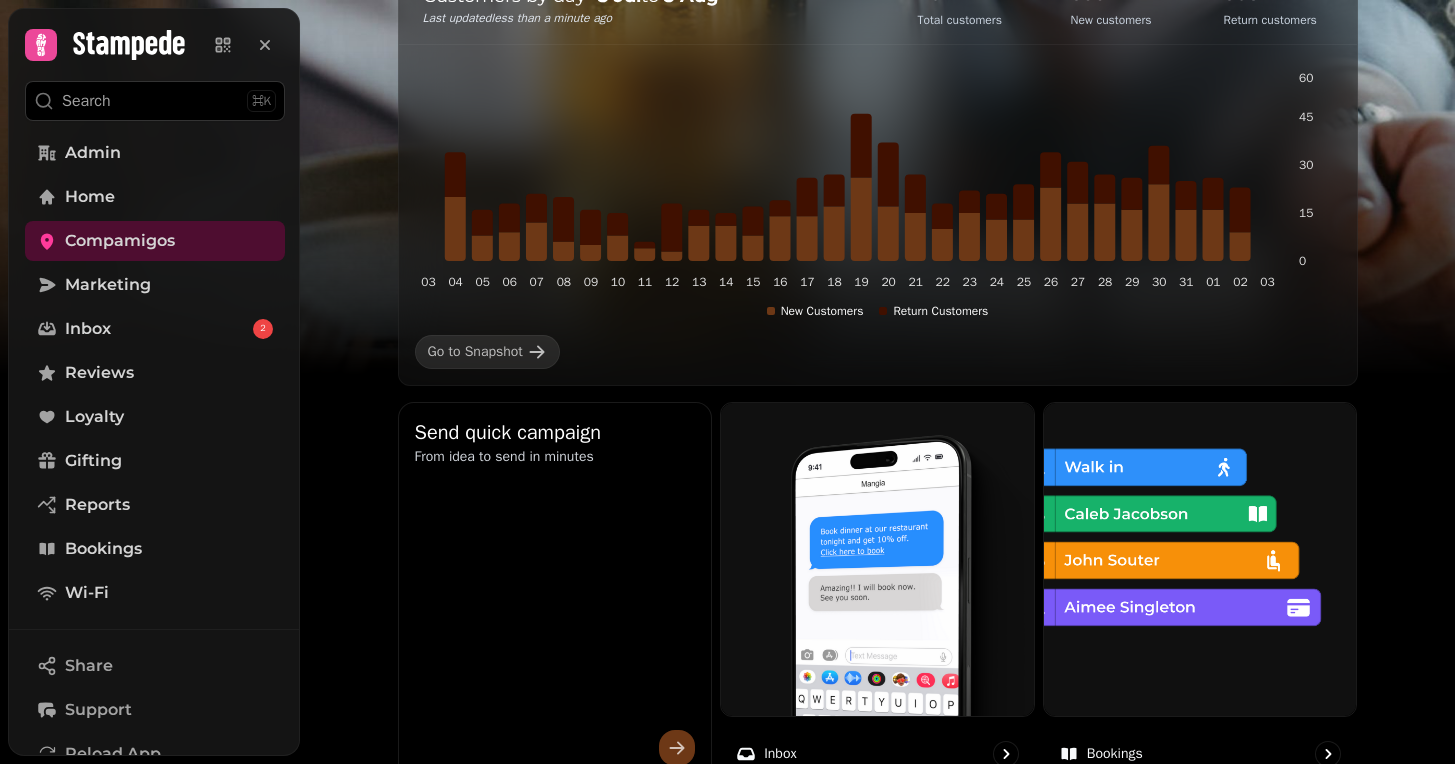 scroll, scrollTop: 334, scrollLeft: 0, axis: vertical 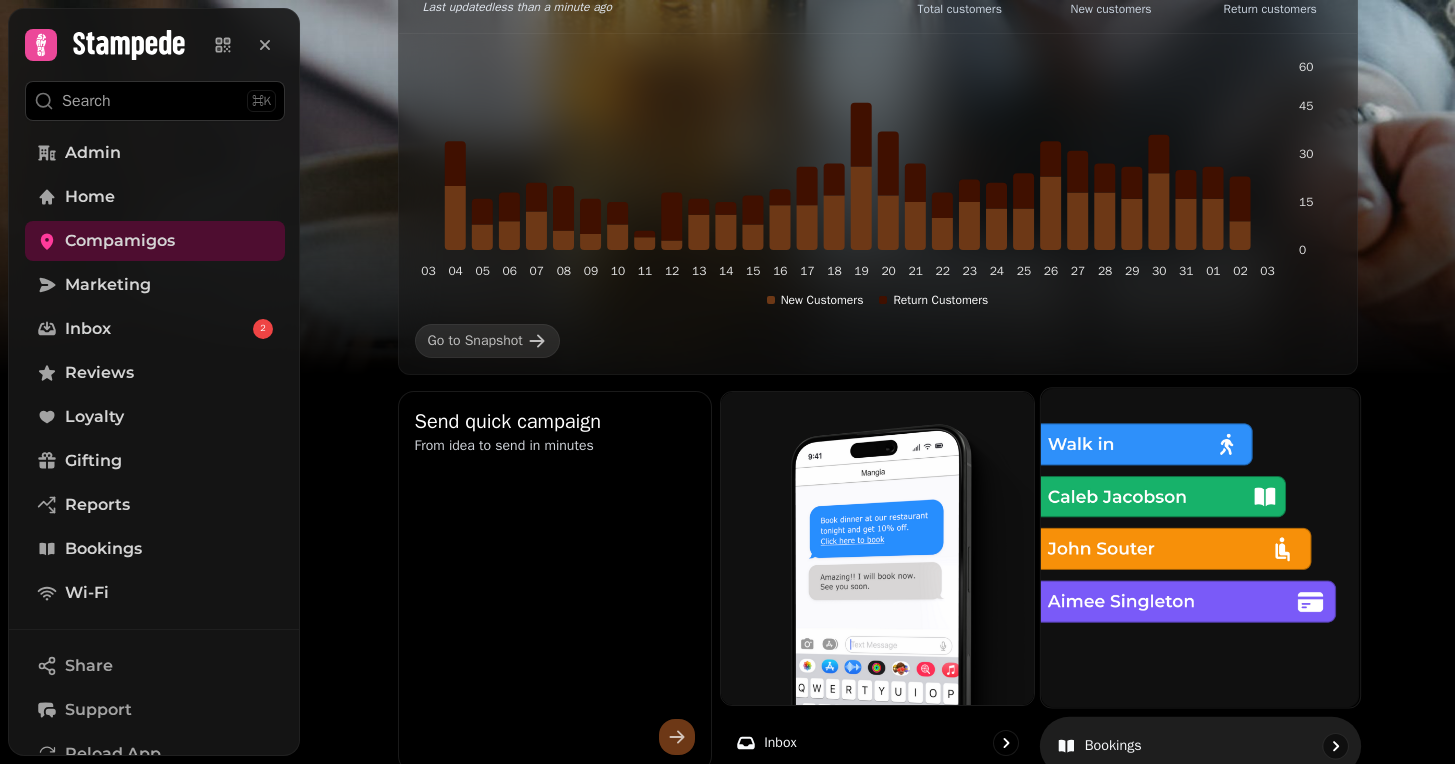click at bounding box center (1200, 547) 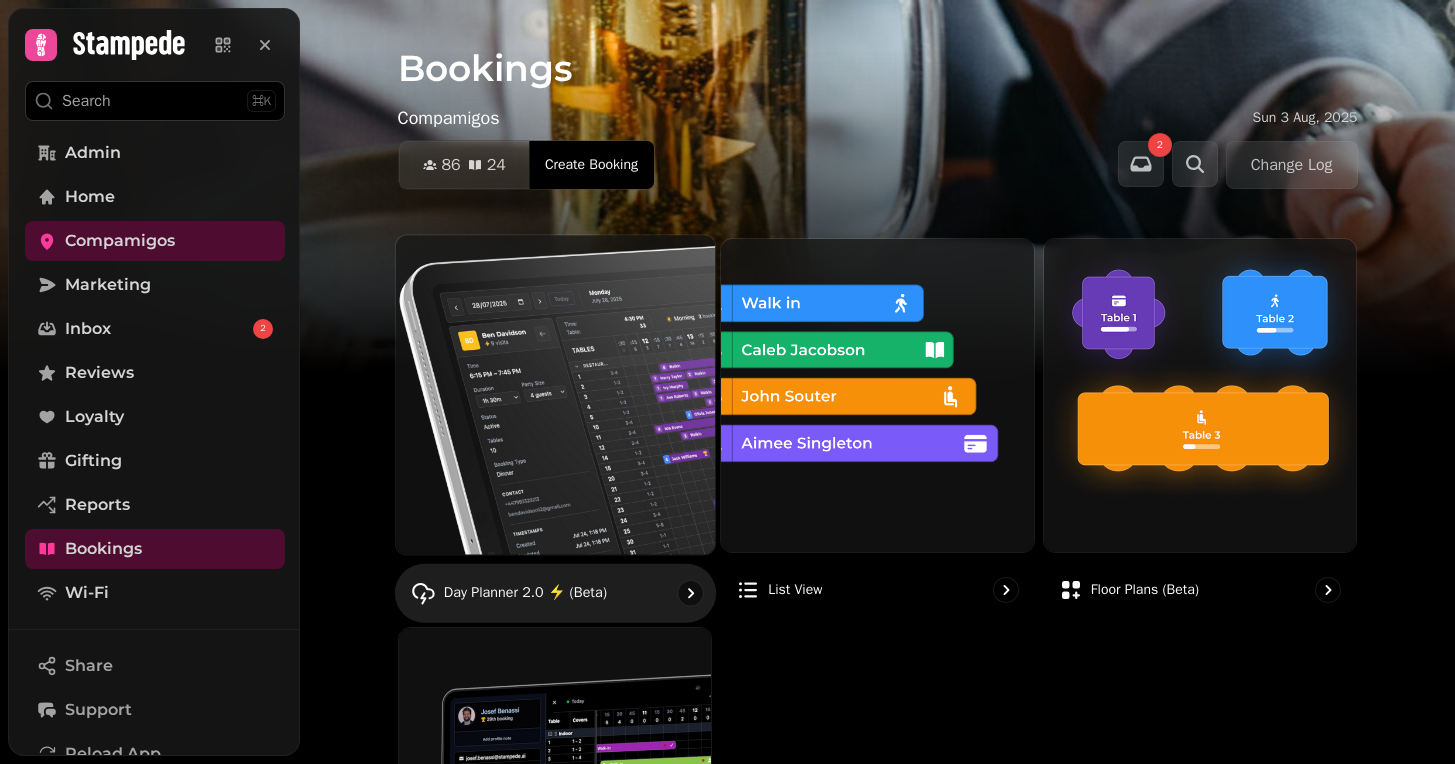 click at bounding box center (554, 394) 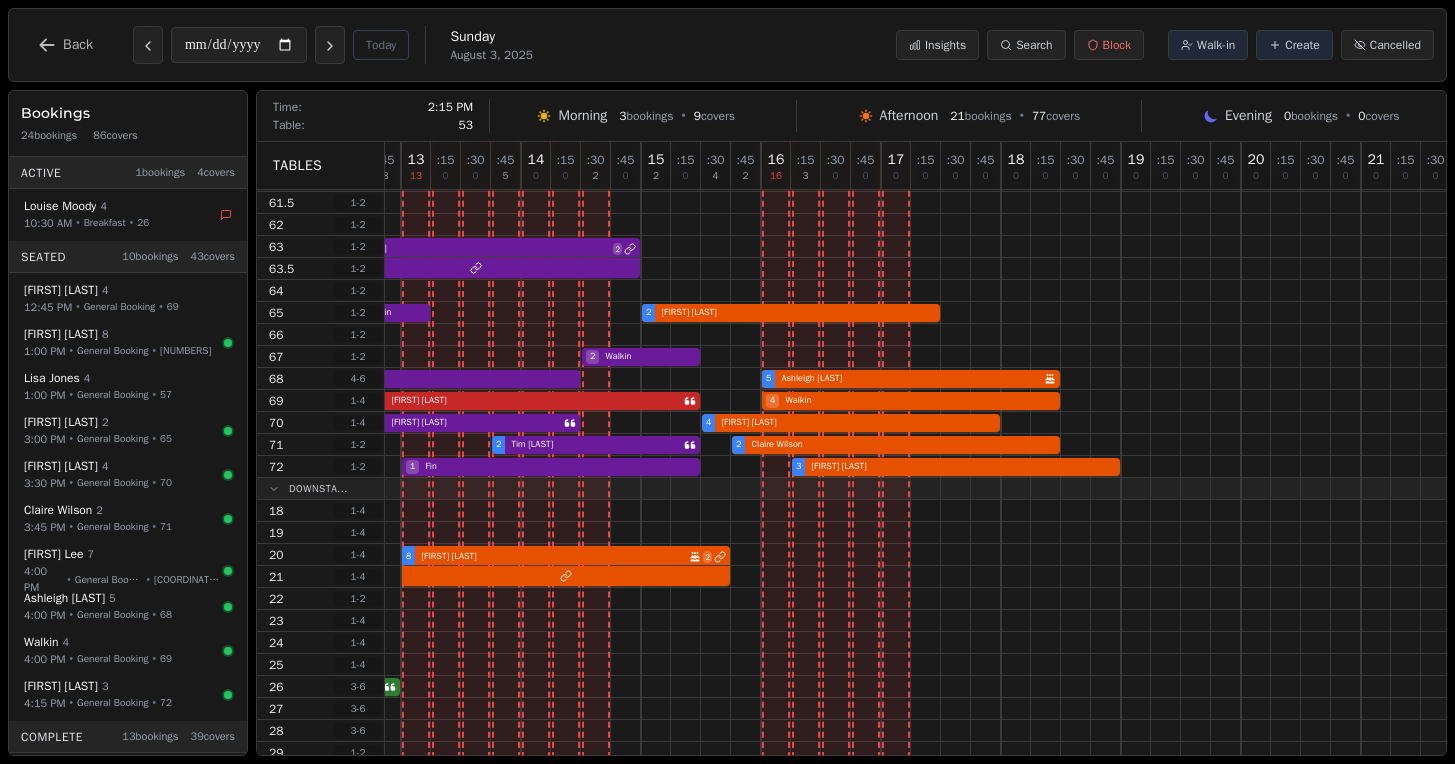 scroll, scrollTop: 403, scrollLeft: 344, axis: both 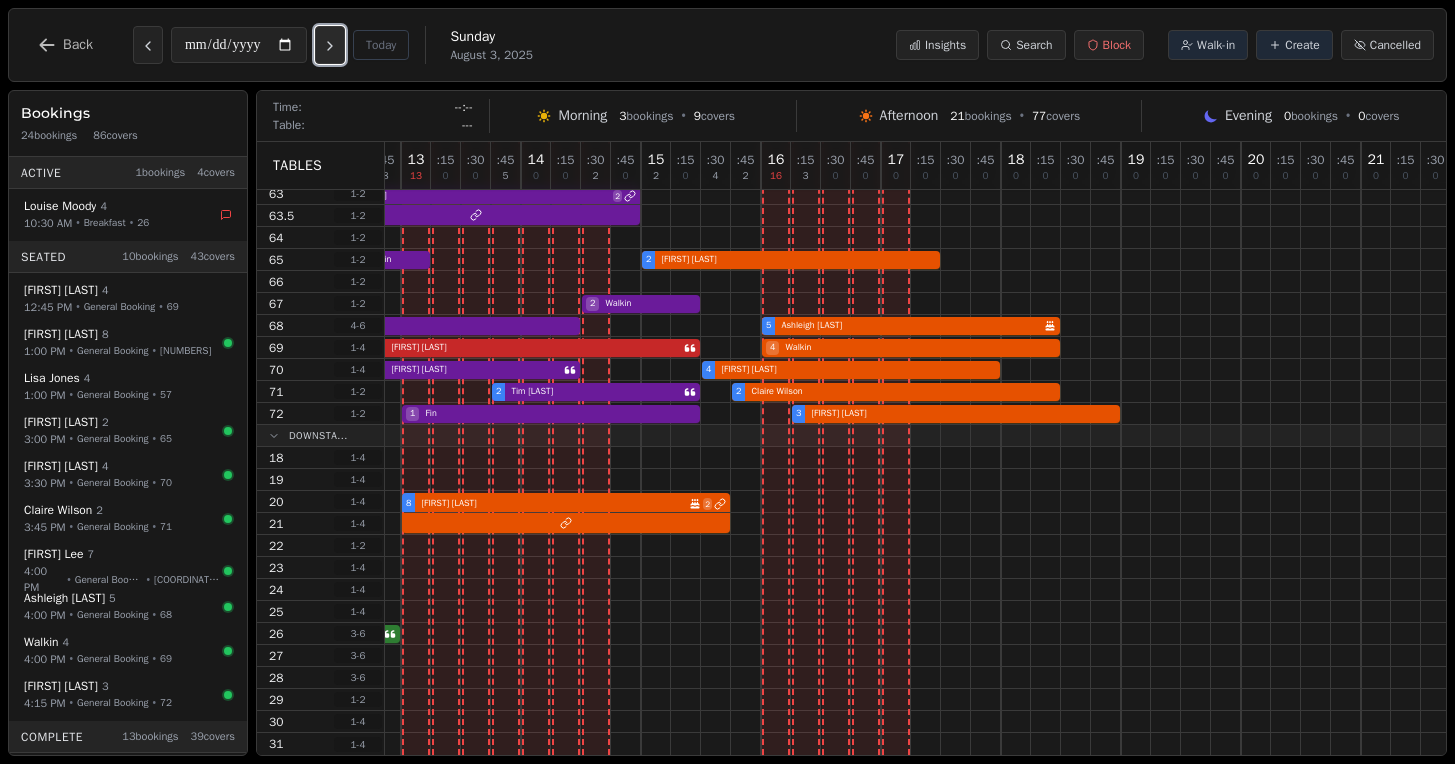 click 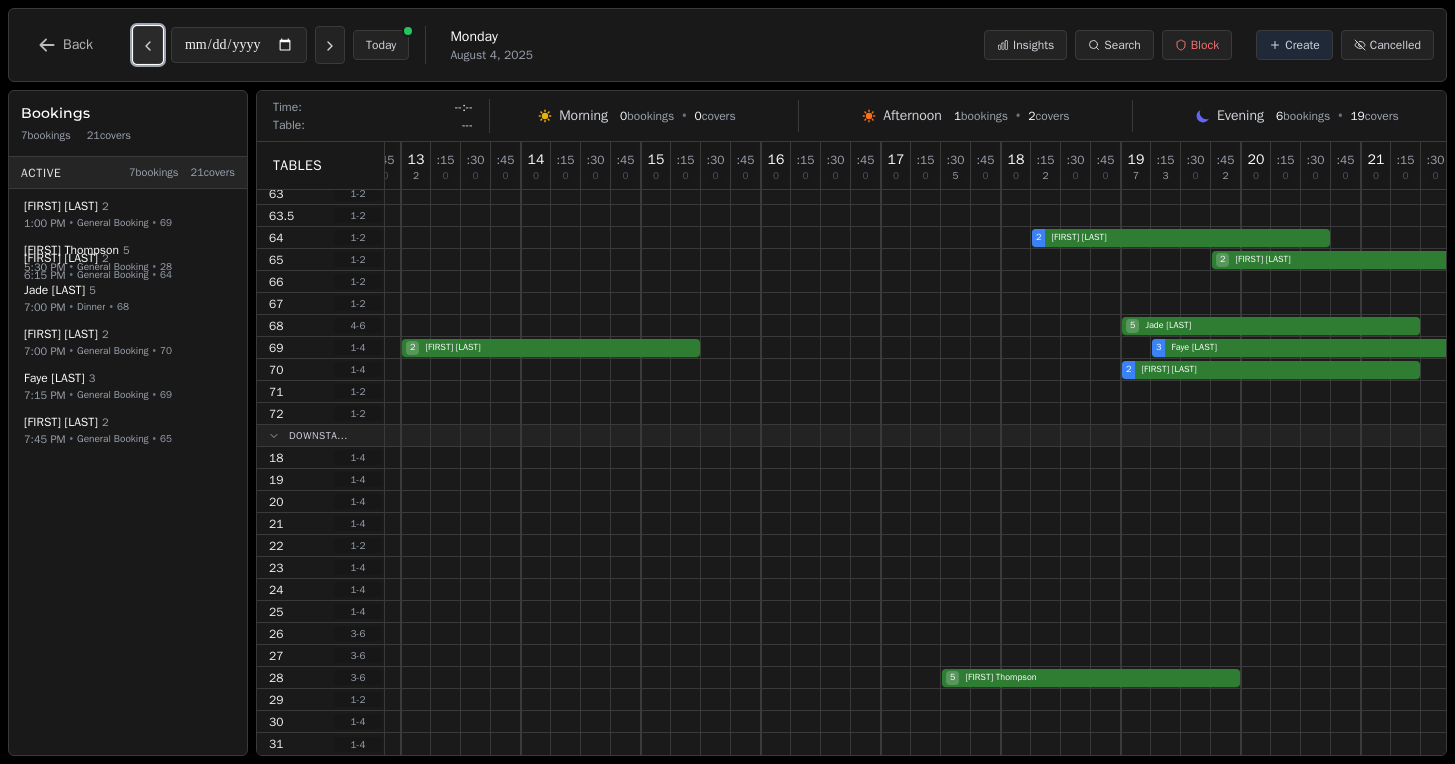 click 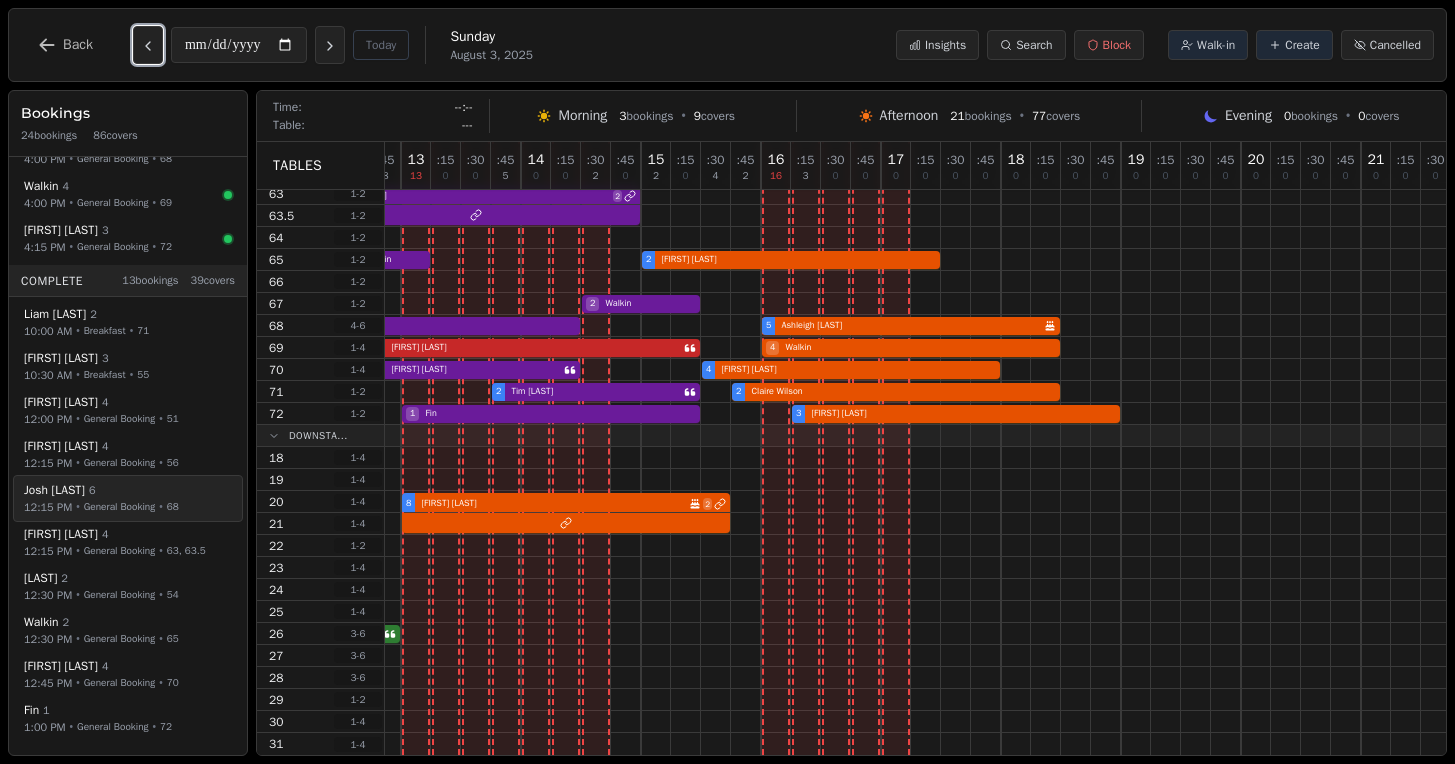 scroll, scrollTop: 0, scrollLeft: 0, axis: both 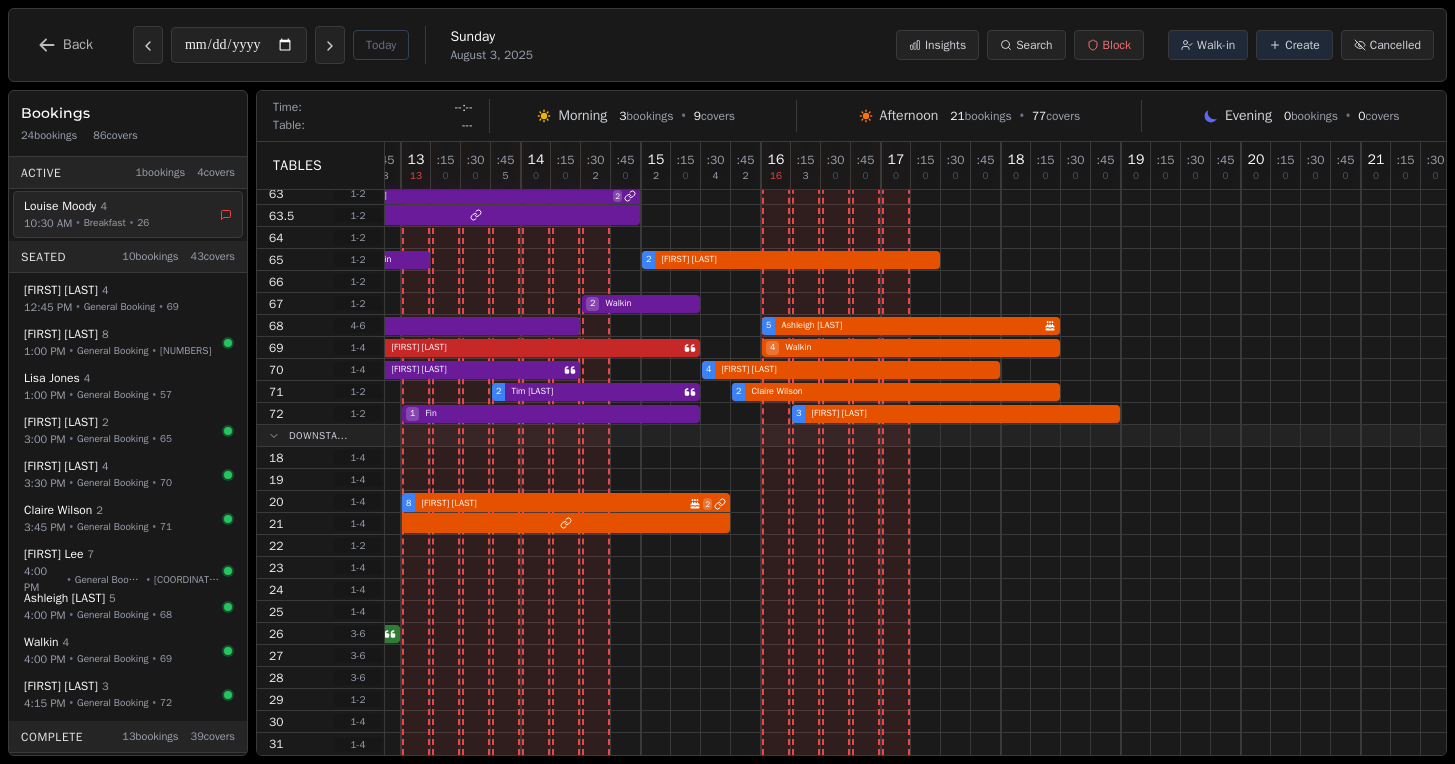 click on "[NUMBER] [MEAL] • [NUMBER]" at bounding box center (120, 222) 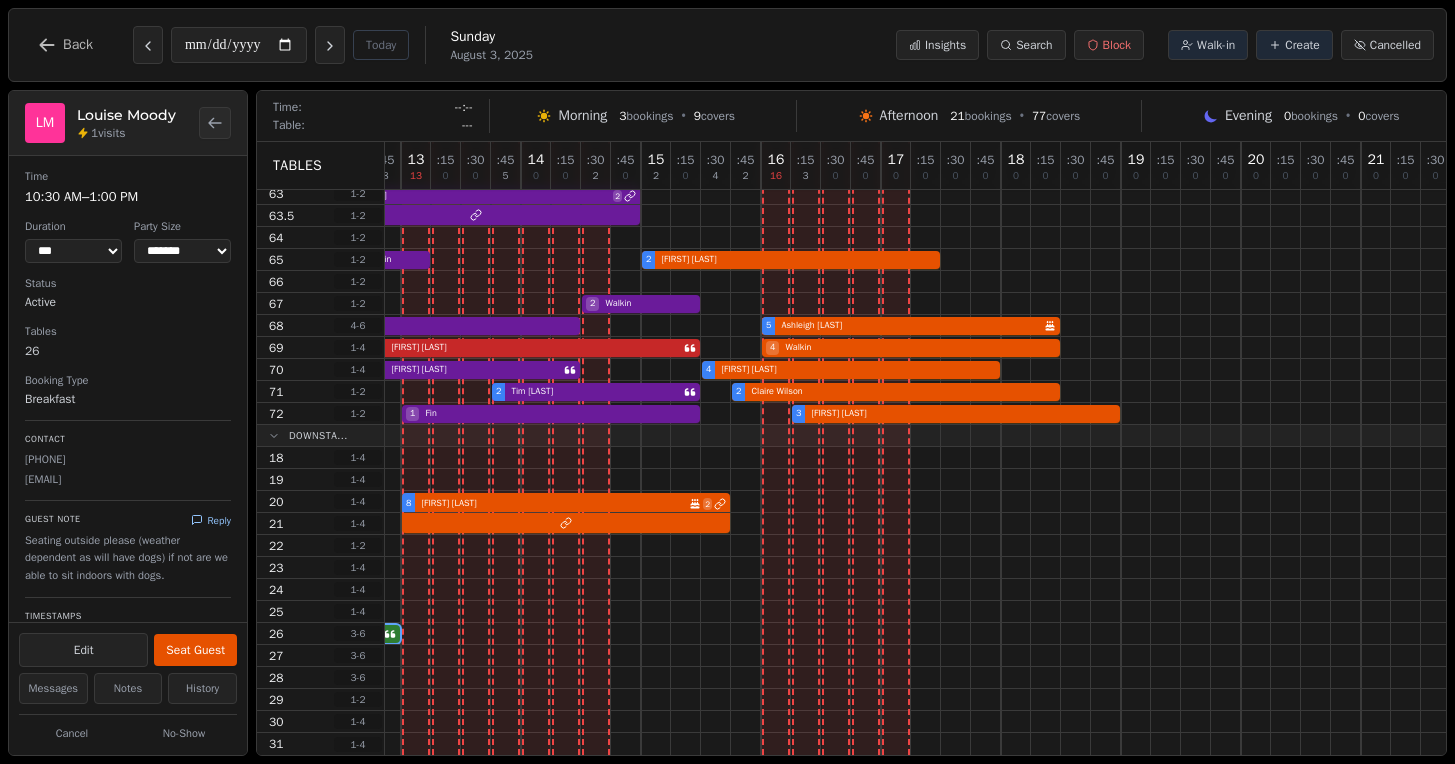 click on "Reply" at bounding box center [211, 520] 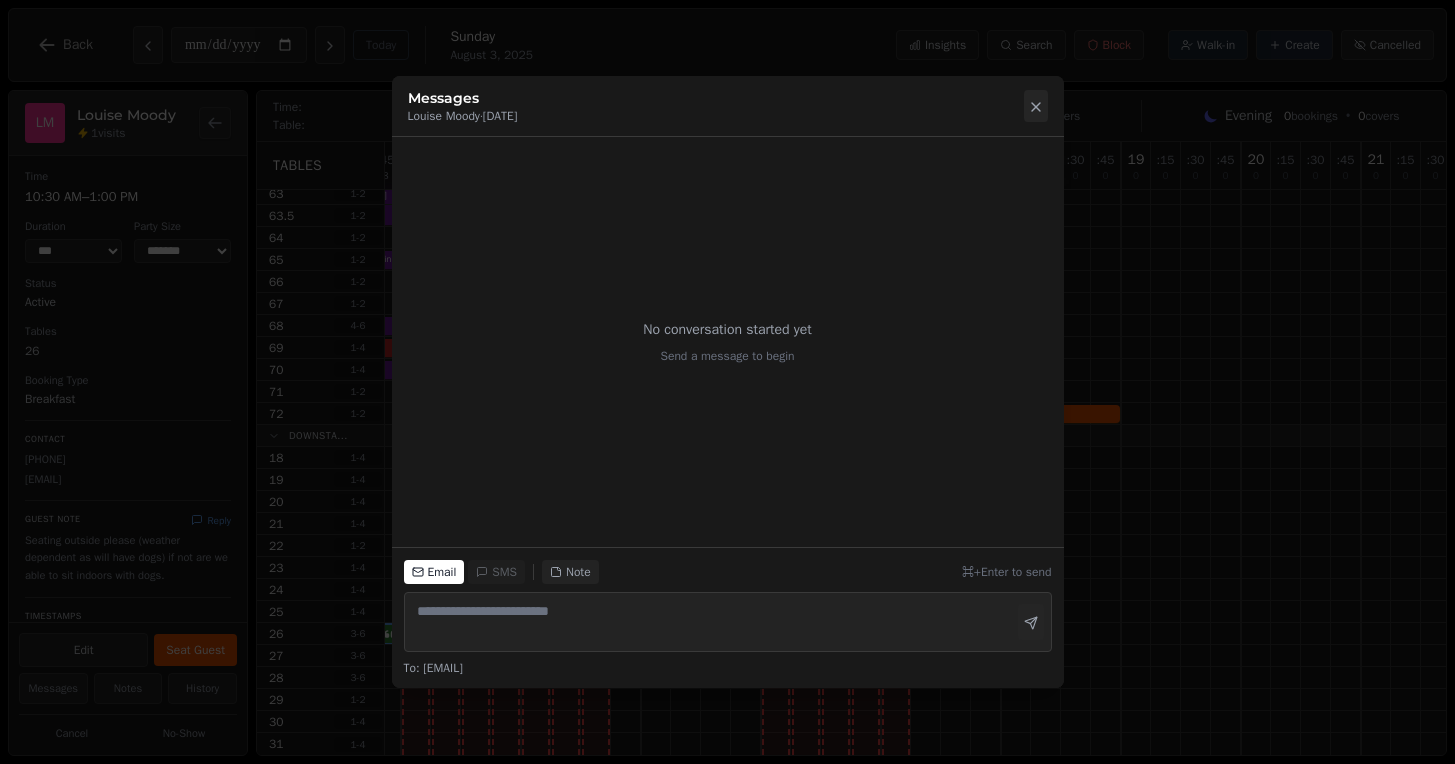 click 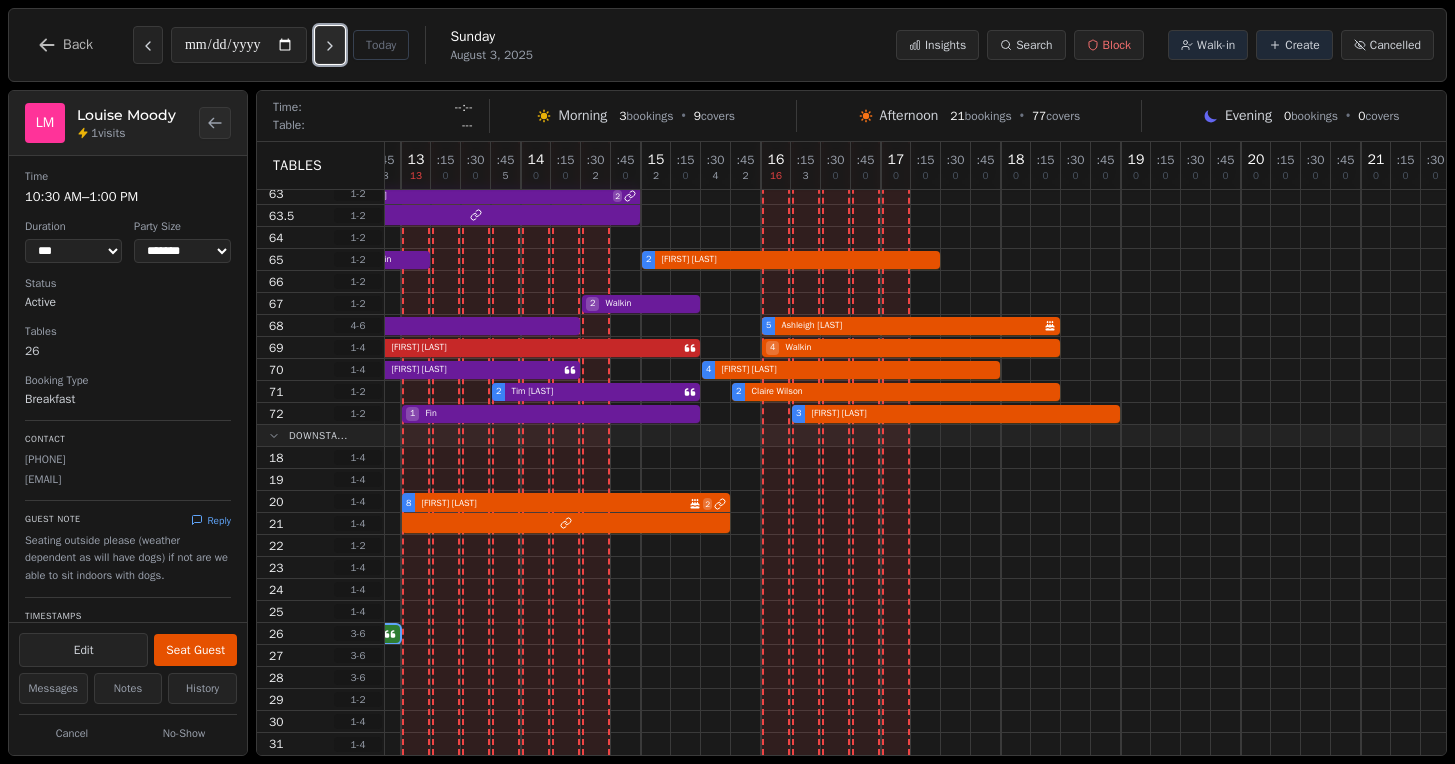click 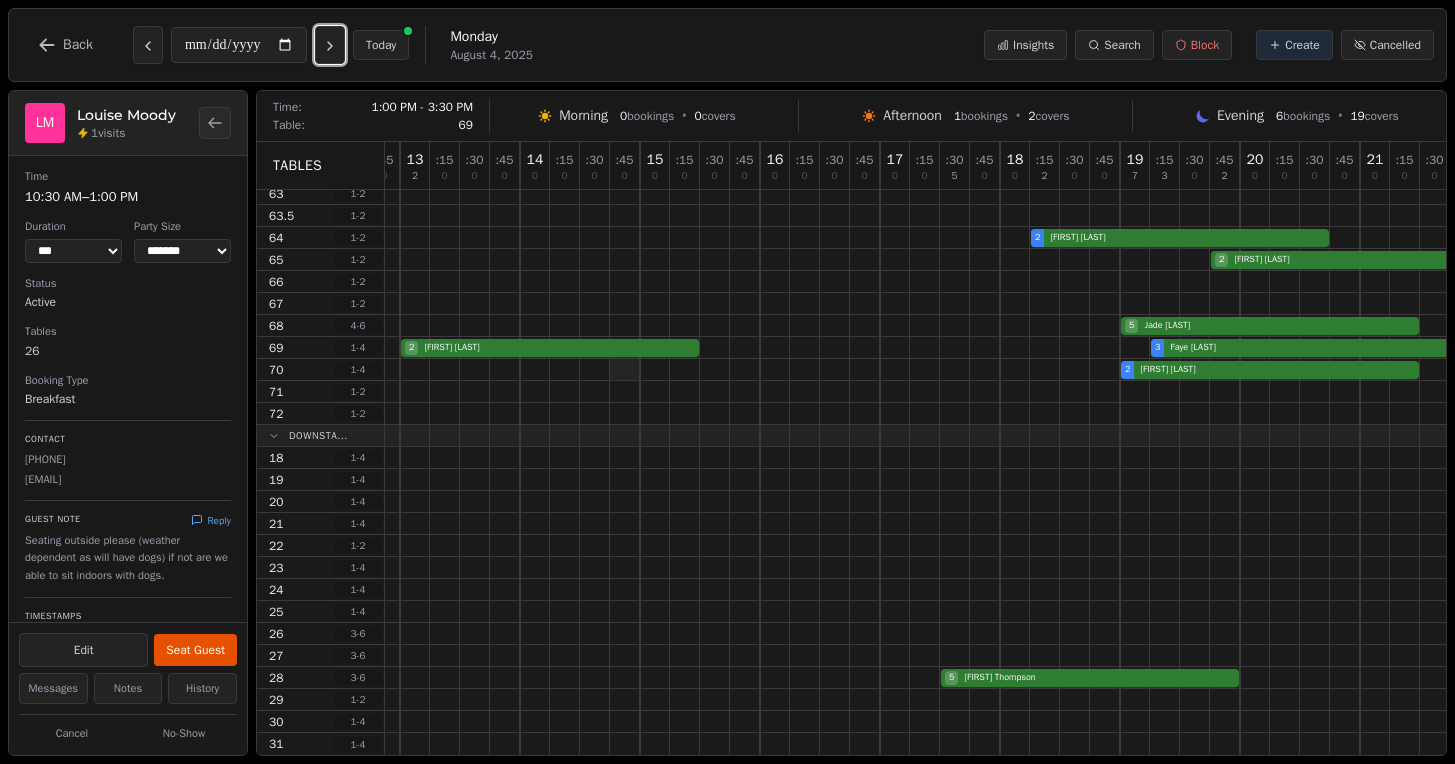 scroll, scrollTop: 403, scrollLeft: 379, axis: both 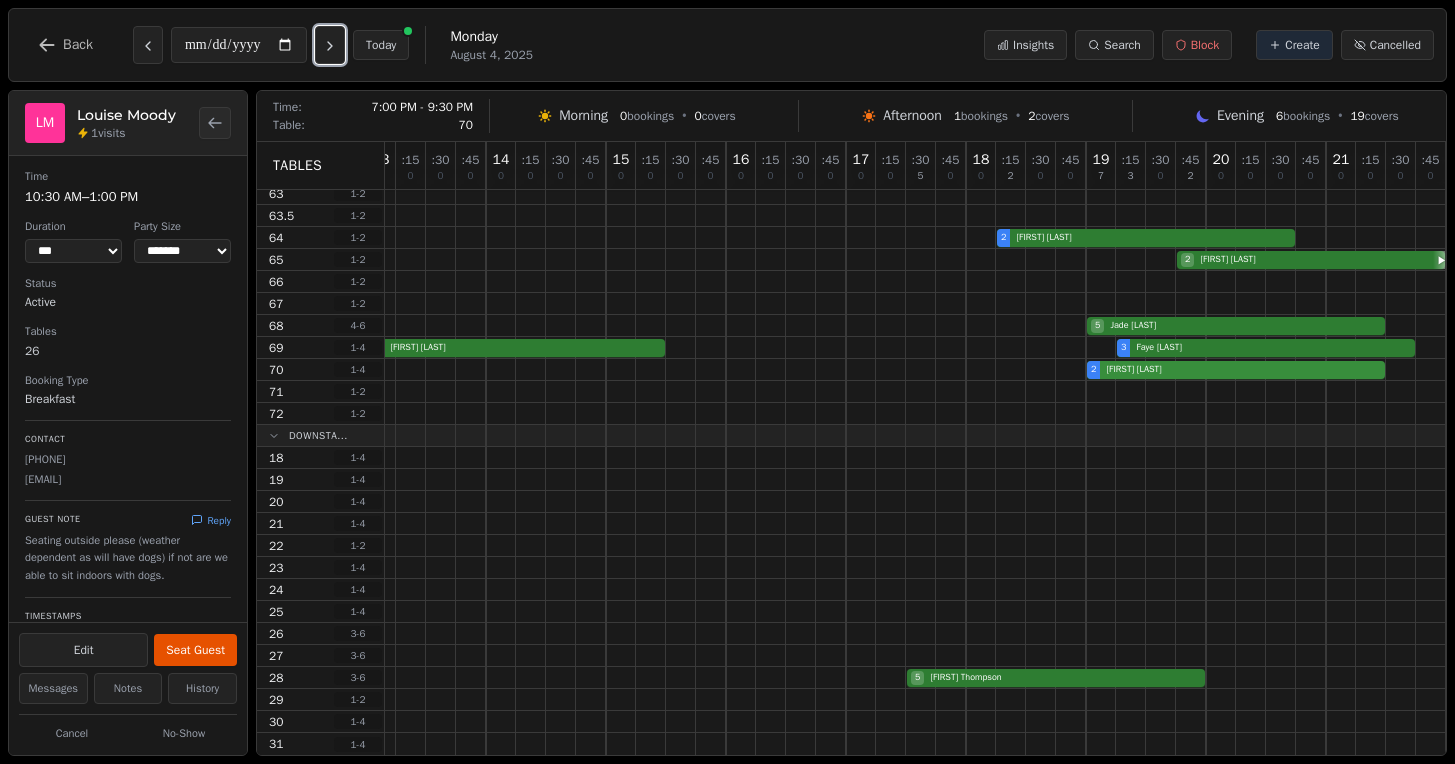 click on "[NUMBER] [FIRST]   [LAST]" at bounding box center [726, 370] 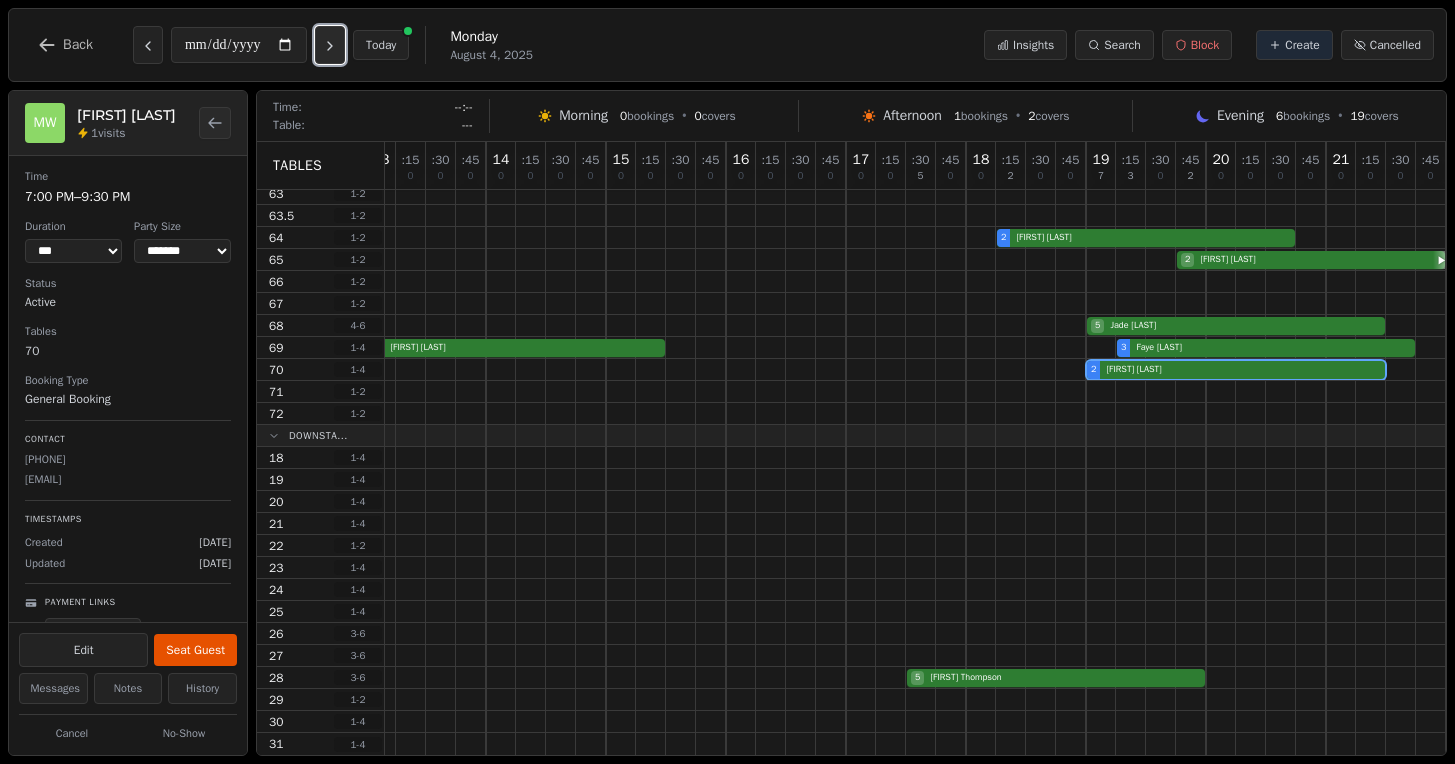 click at bounding box center (330, 45) 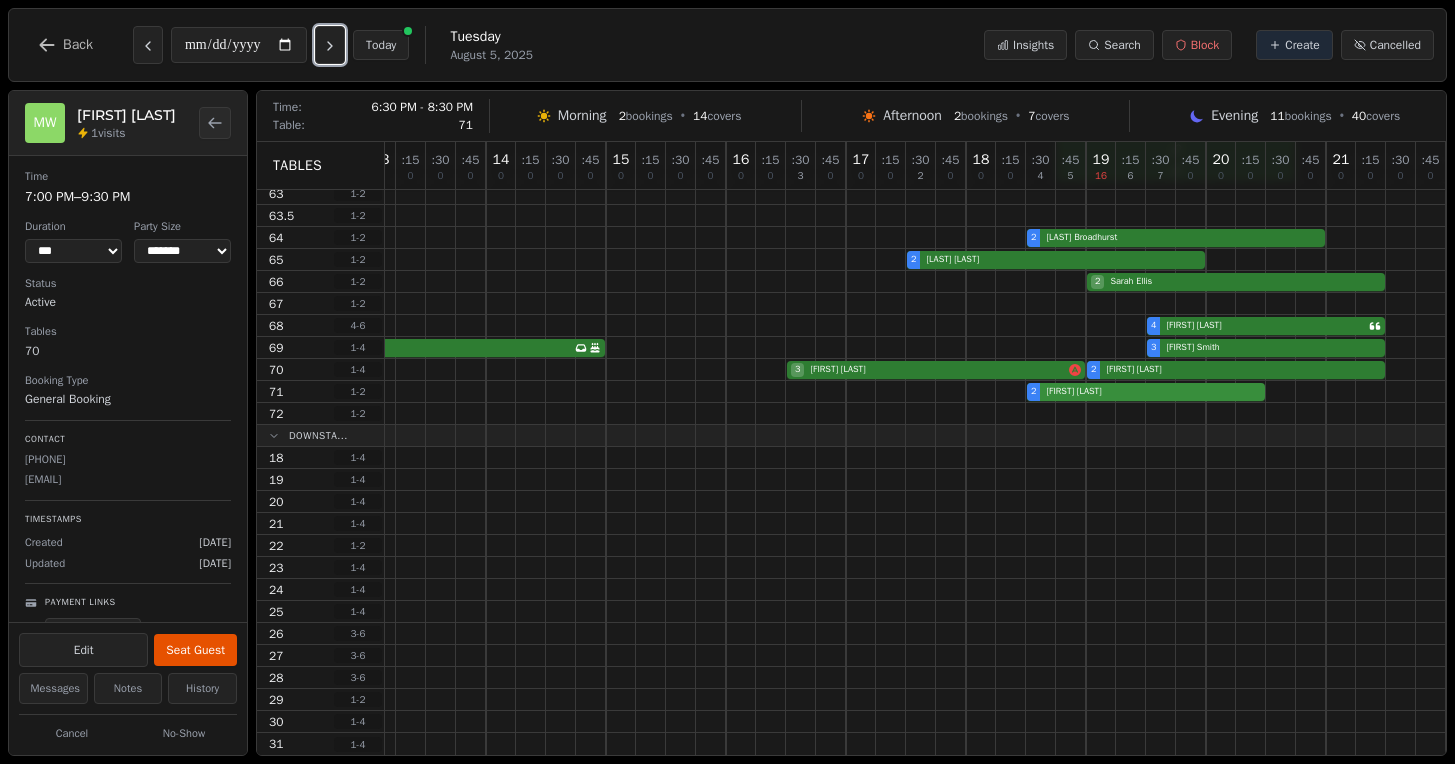 click on "[NUMBER] [FIRST]   [LAST]" at bounding box center (726, 392) 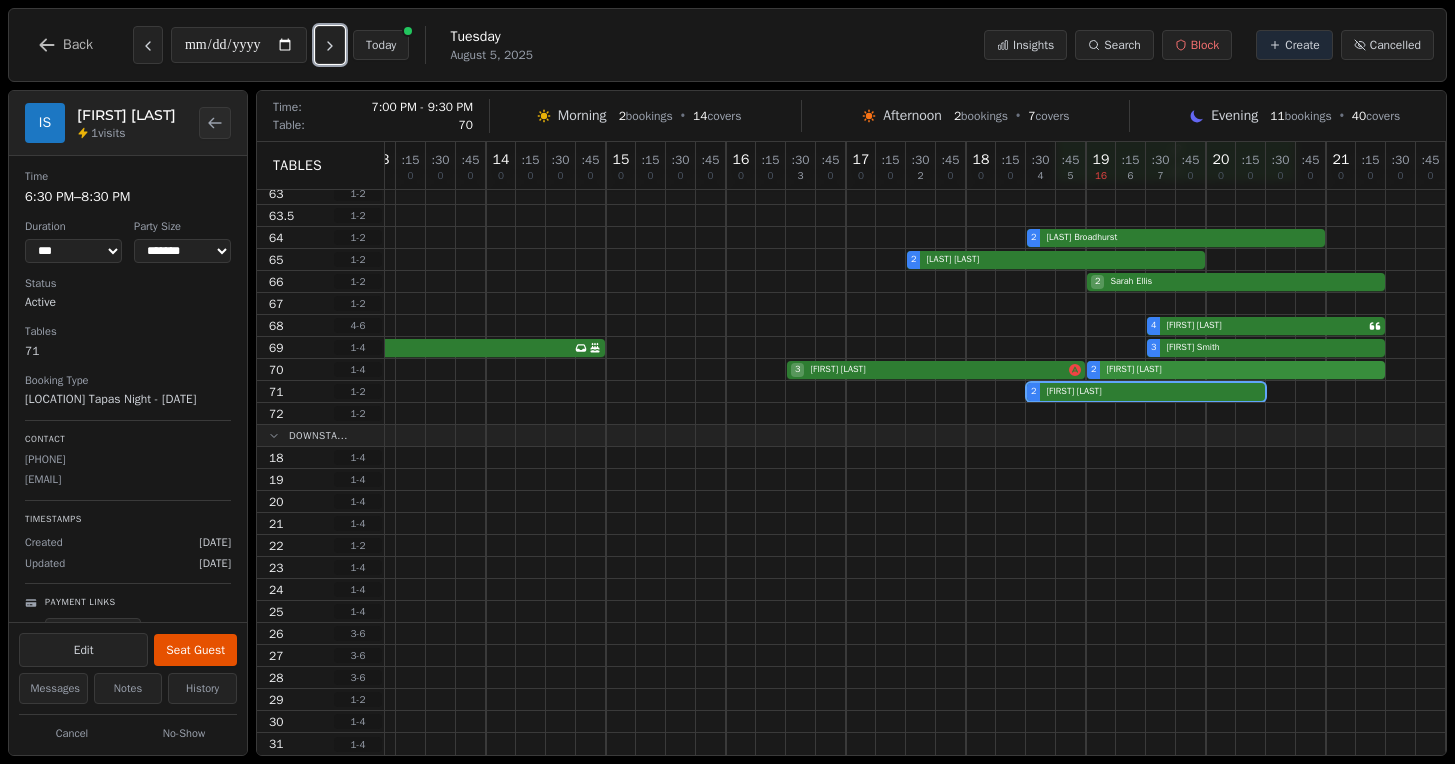 click on "[NUMBER] [FIRST]   [LAST] [NUMBER] [FIRST]    [LAST] [NUMBER] [FIRST]   [LAST]" at bounding box center (726, 370) 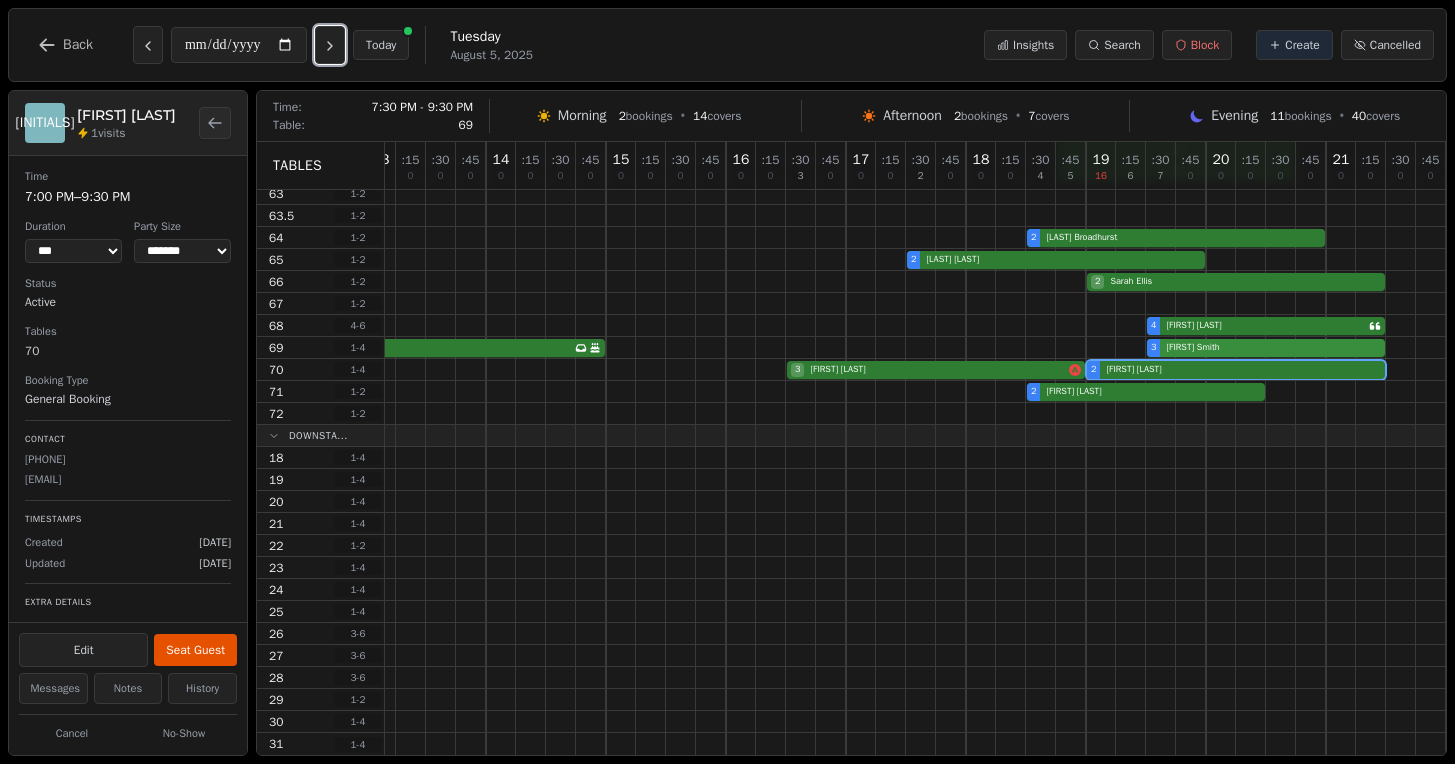 click on "[NUMBER] [FIRST]   [LAST] Has conversation thread Birthday celebration [NUMBER] [FIRST]   [LAST]" at bounding box center (726, 348) 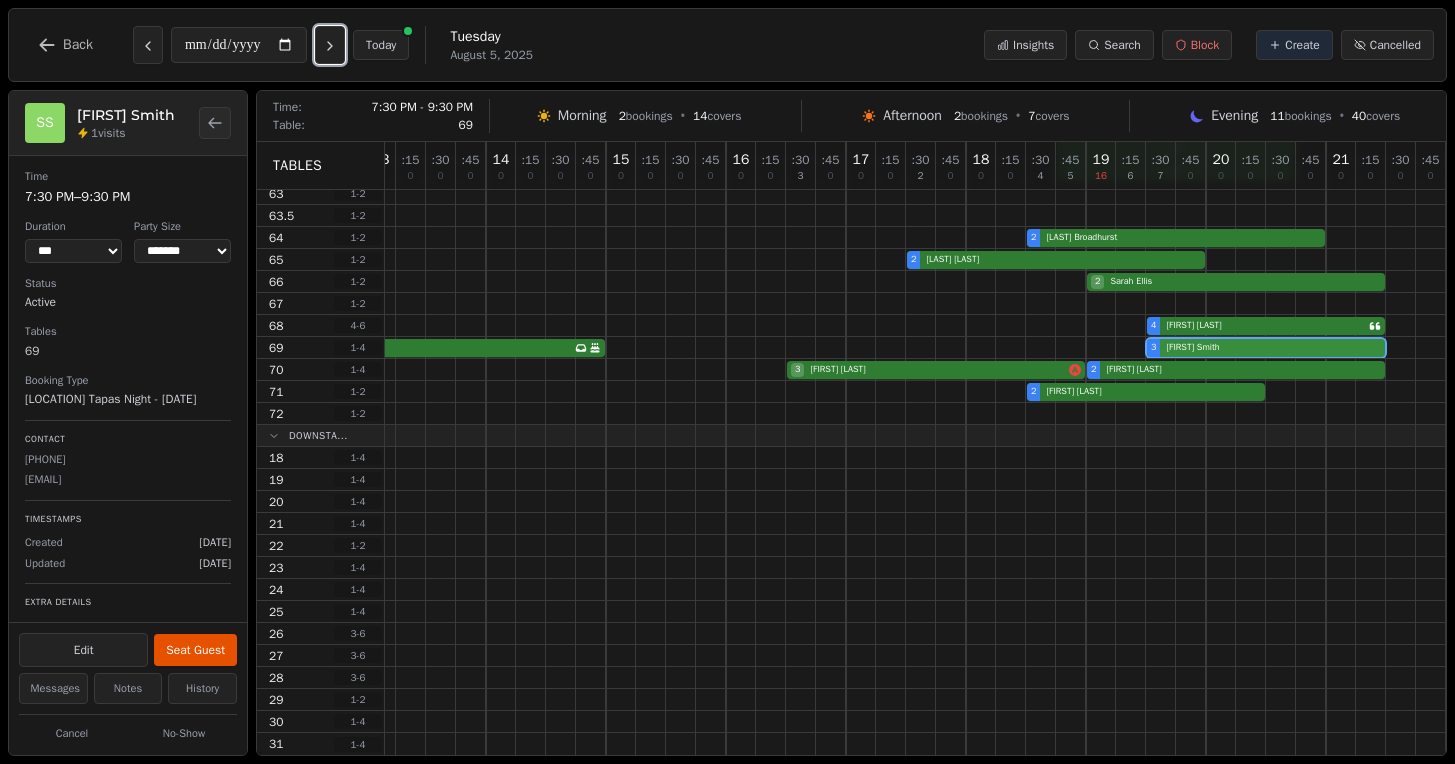 select on "****" 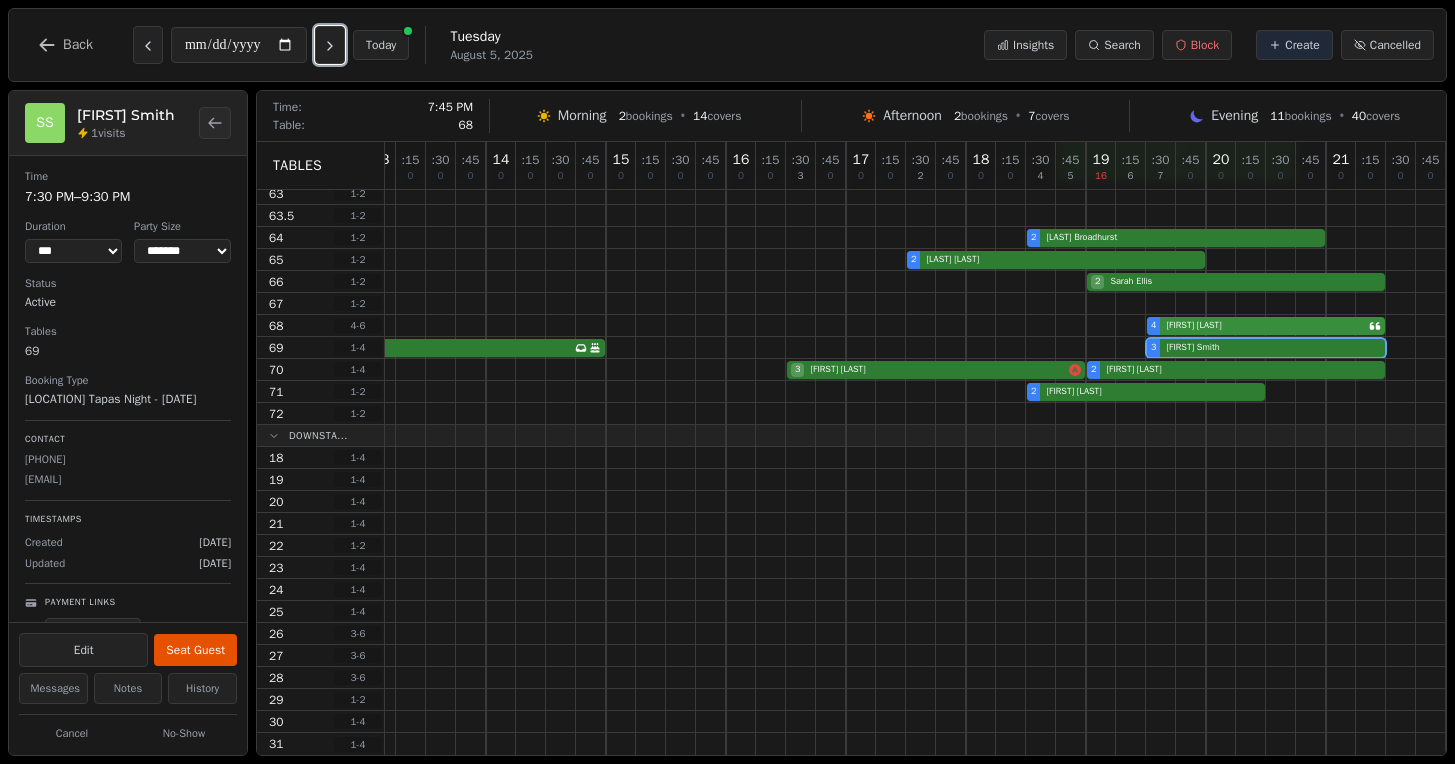 click on "[NUMBER] [FIRST]   [LAST]" at bounding box center [726, 326] 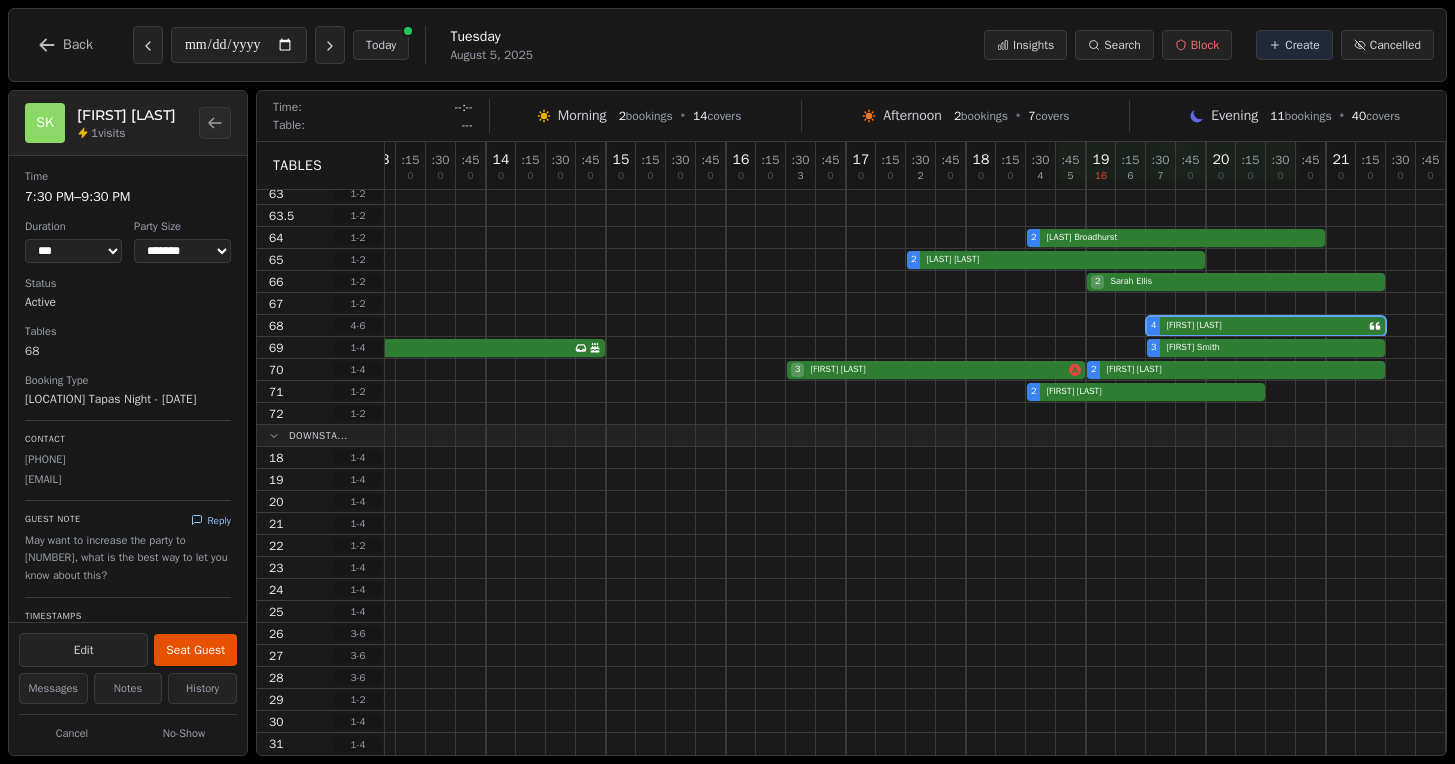 click on "Reply" at bounding box center [211, 520] 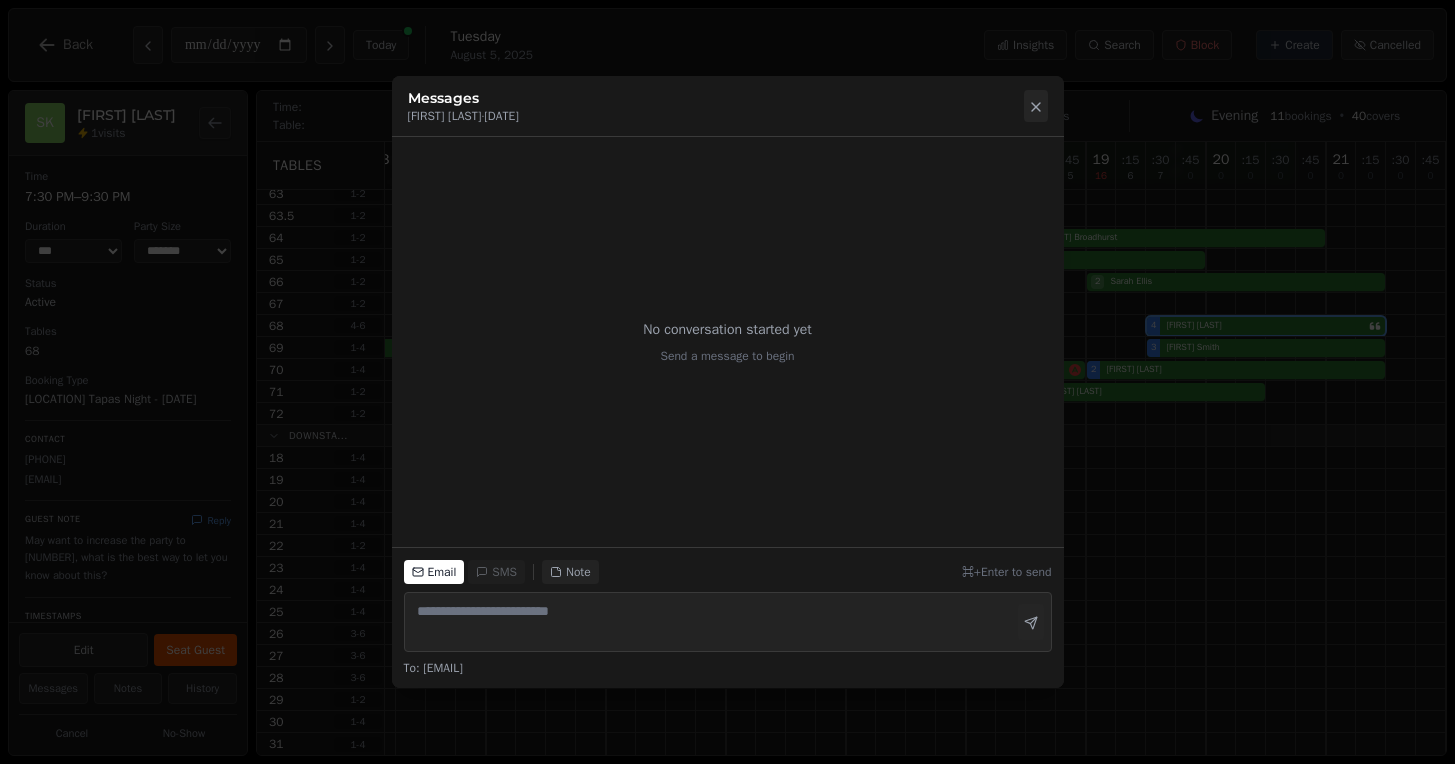 click at bounding box center (1036, 106) 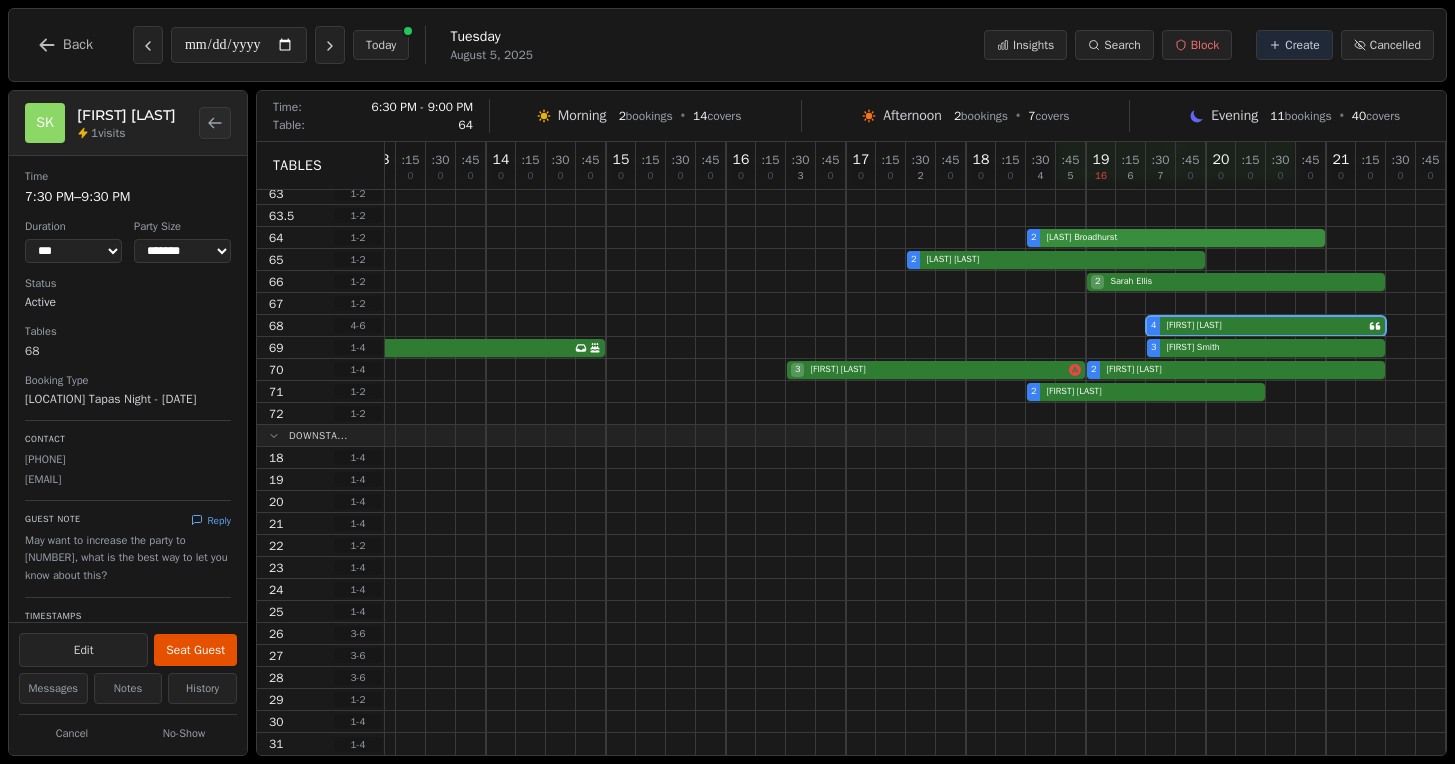 click on "[NUMBER] [FIRST]   [LAST]" at bounding box center (726, 238) 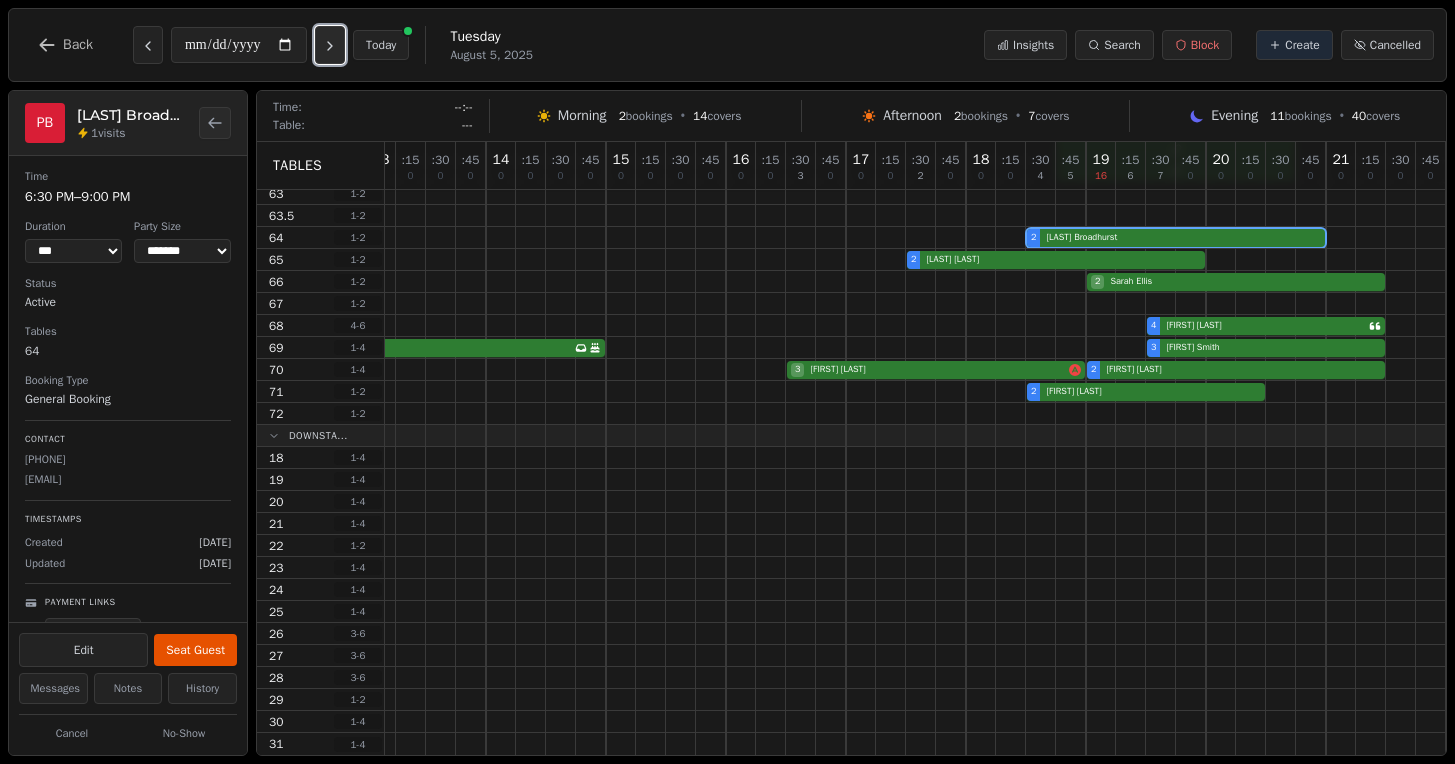click at bounding box center [330, 45] 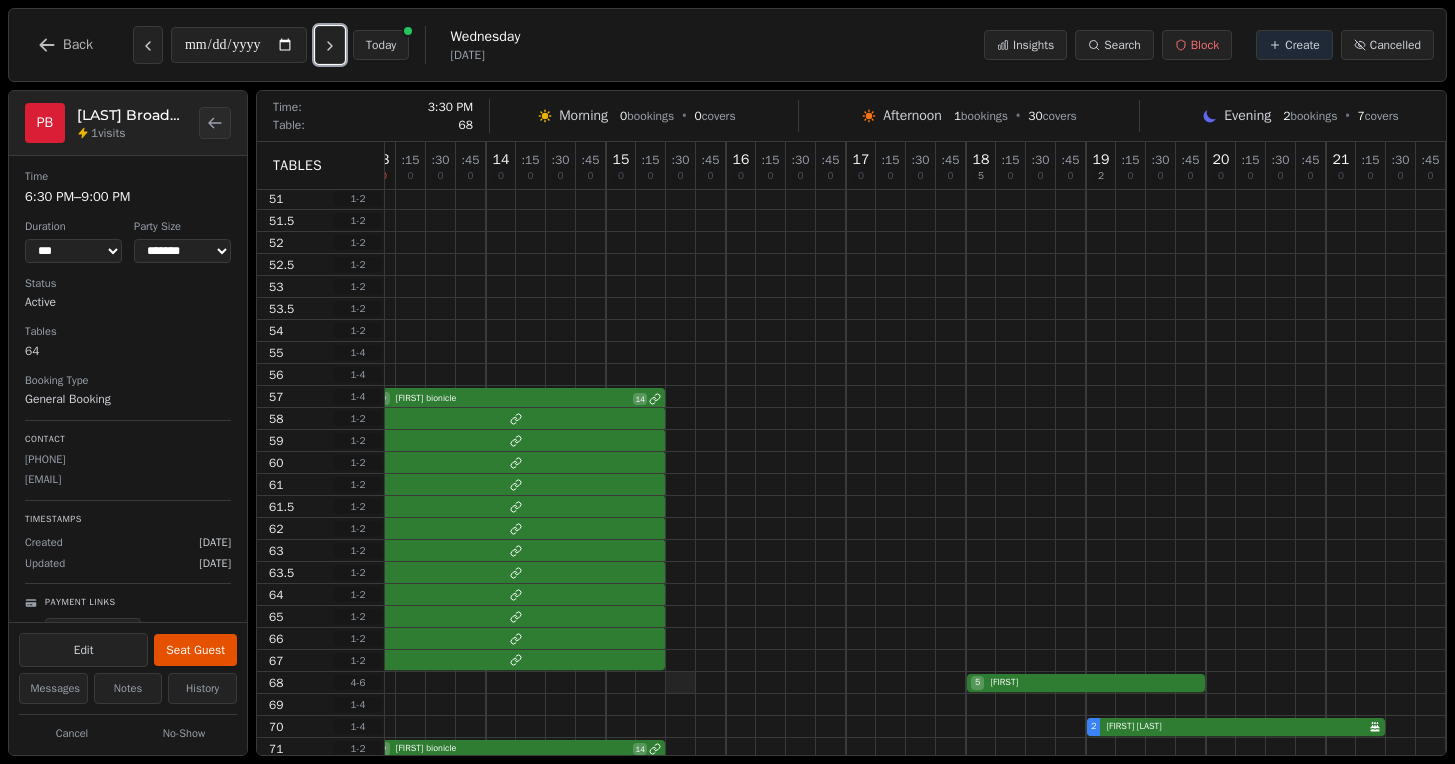 scroll, scrollTop: 0, scrollLeft: 379, axis: horizontal 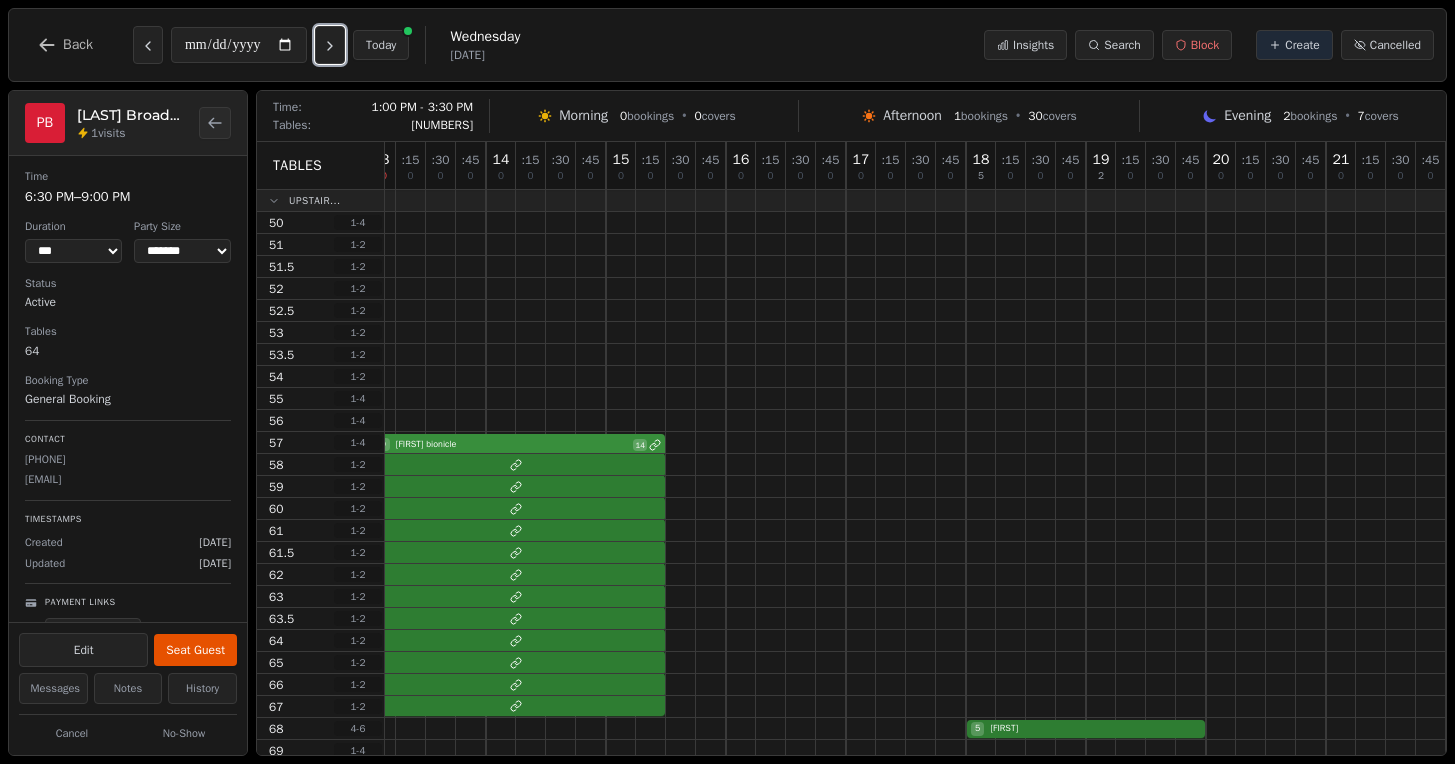 click on "[NUMBER] [FIRST] [BRAND] [NUMBER]" at bounding box center (726, 443) 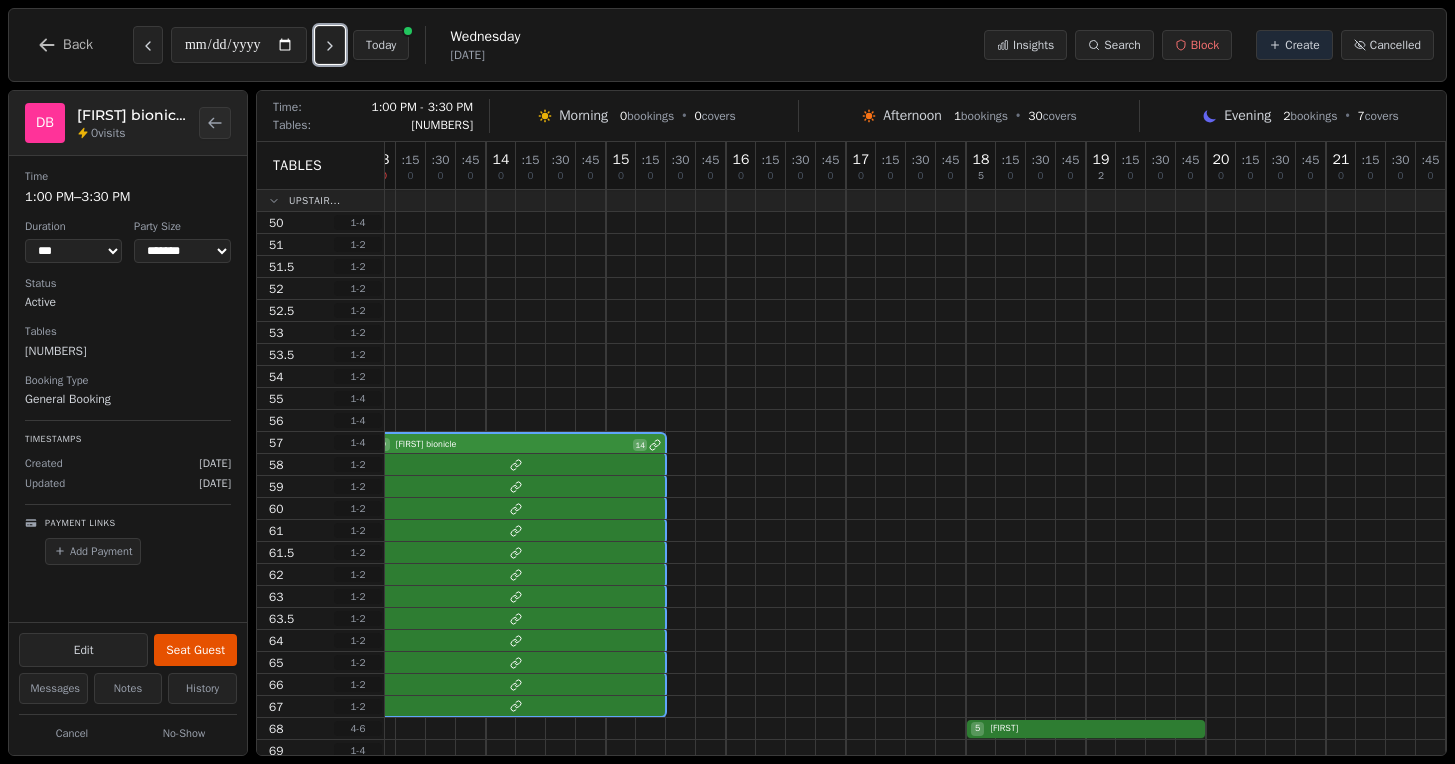 select on "**" 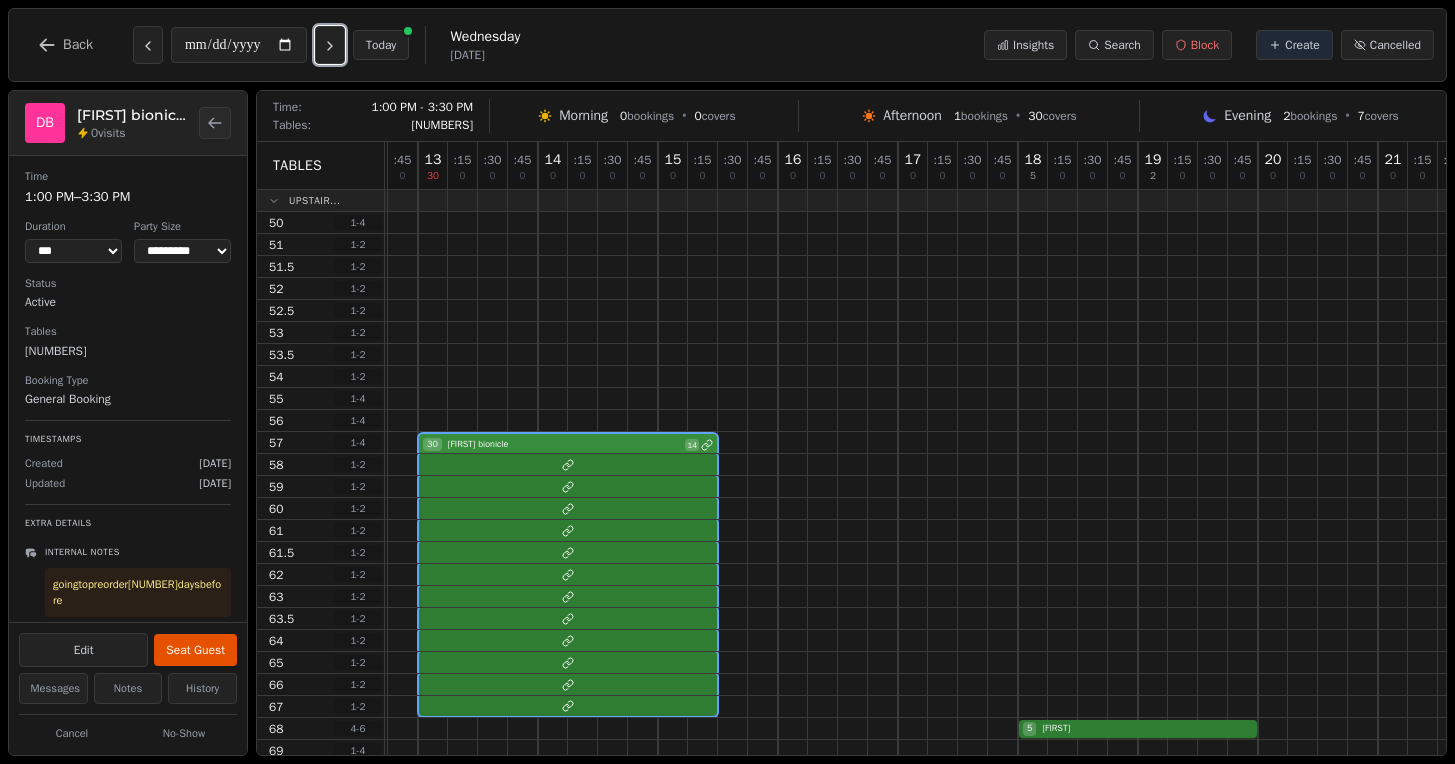 scroll, scrollTop: 0, scrollLeft: 379, axis: horizontal 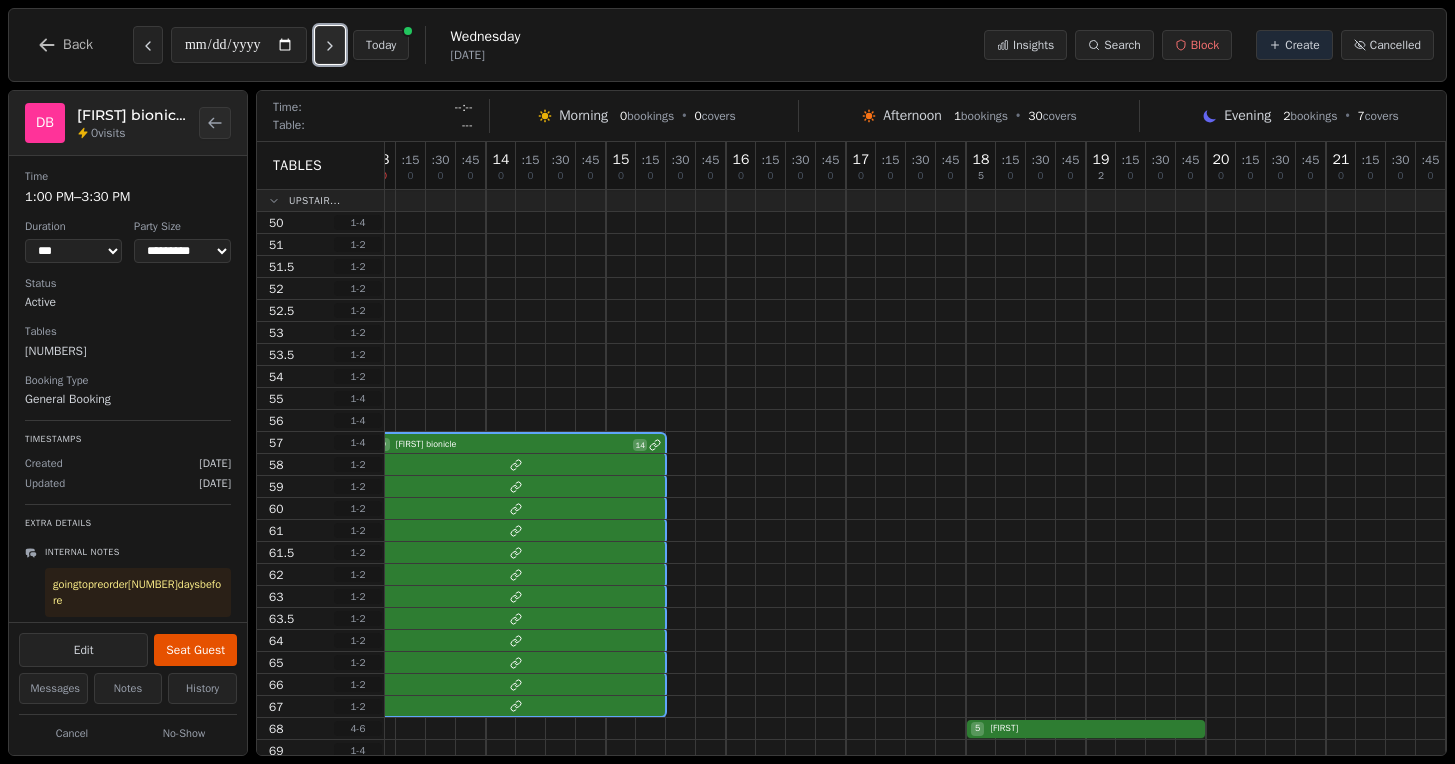 click 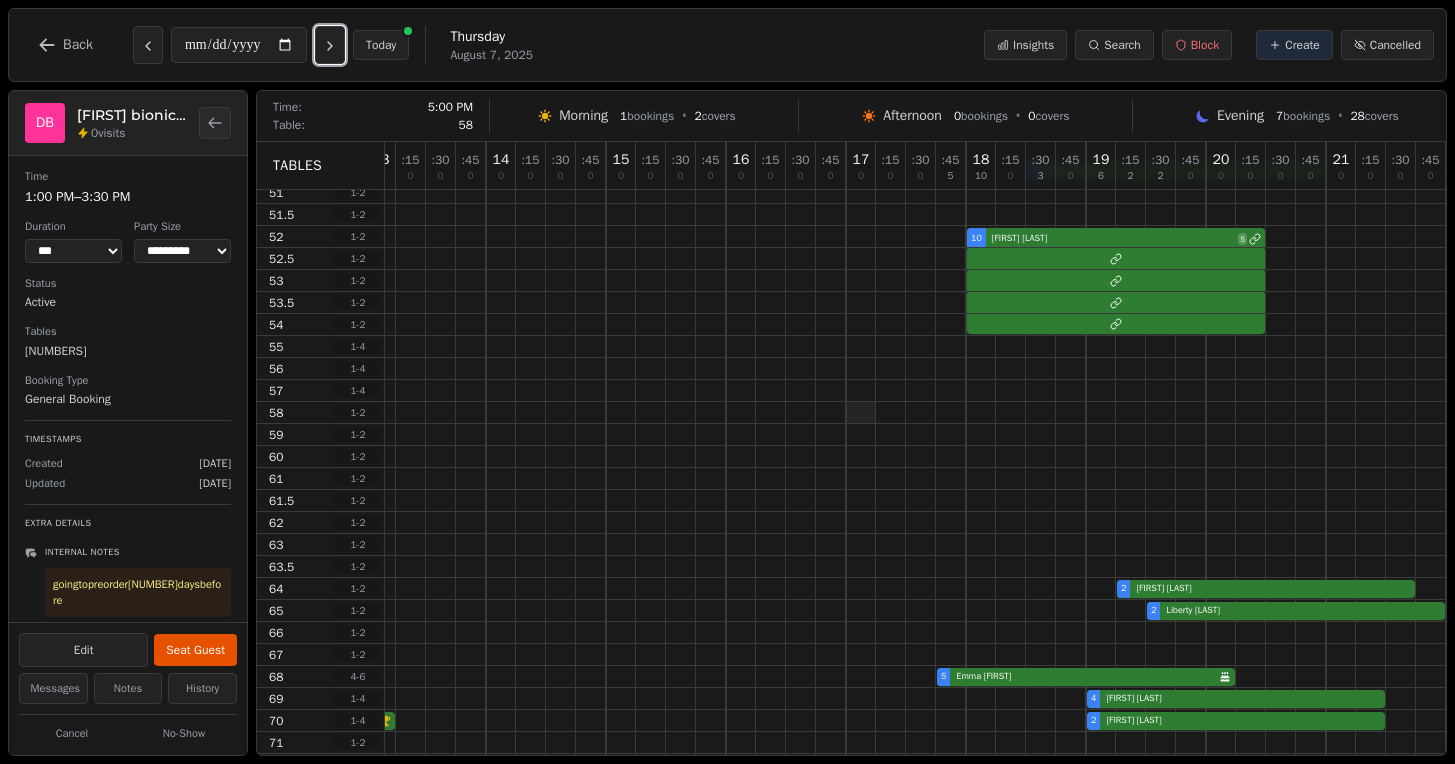 scroll, scrollTop: 37, scrollLeft: 379, axis: both 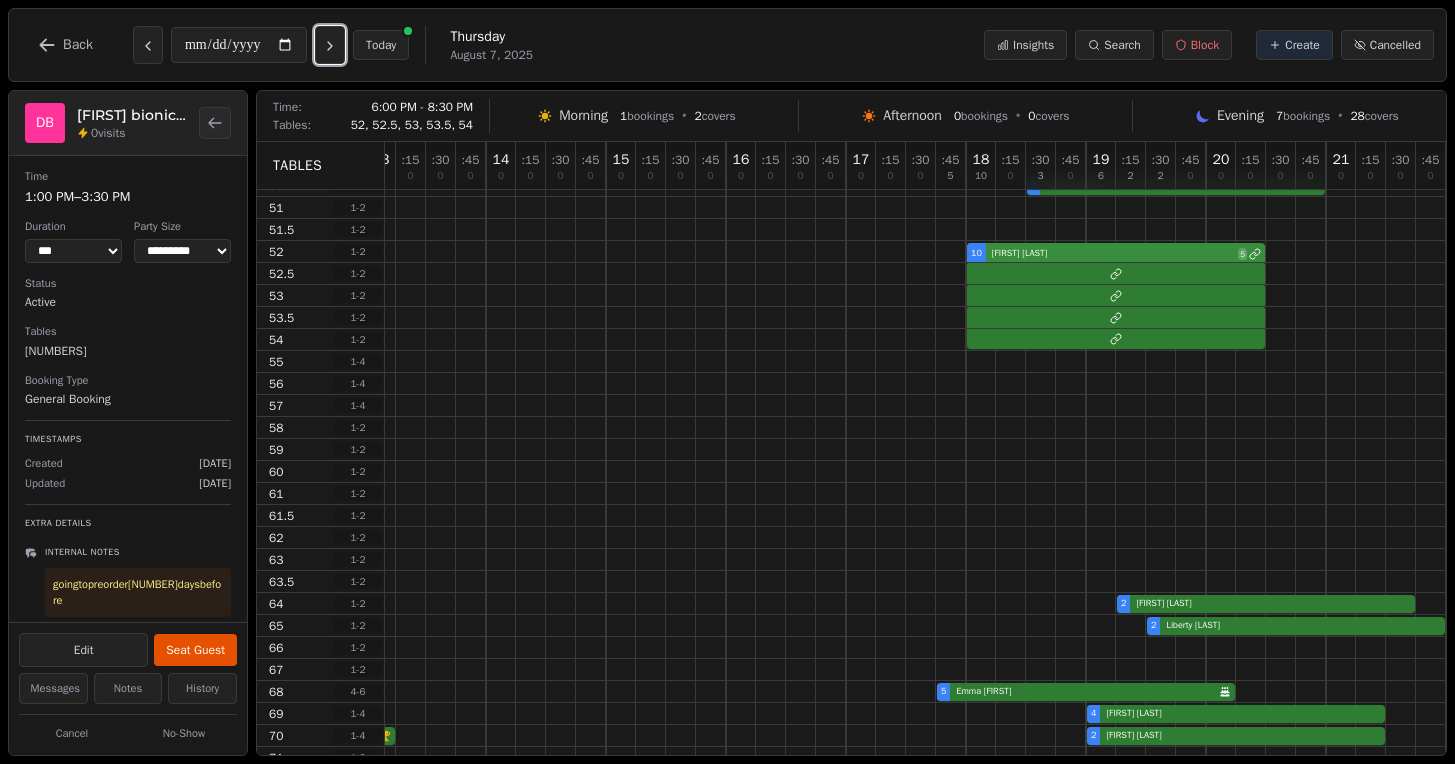 click on "[NUMBER] [FIRST]   [LAST] [NUMBER]" at bounding box center [726, 252] 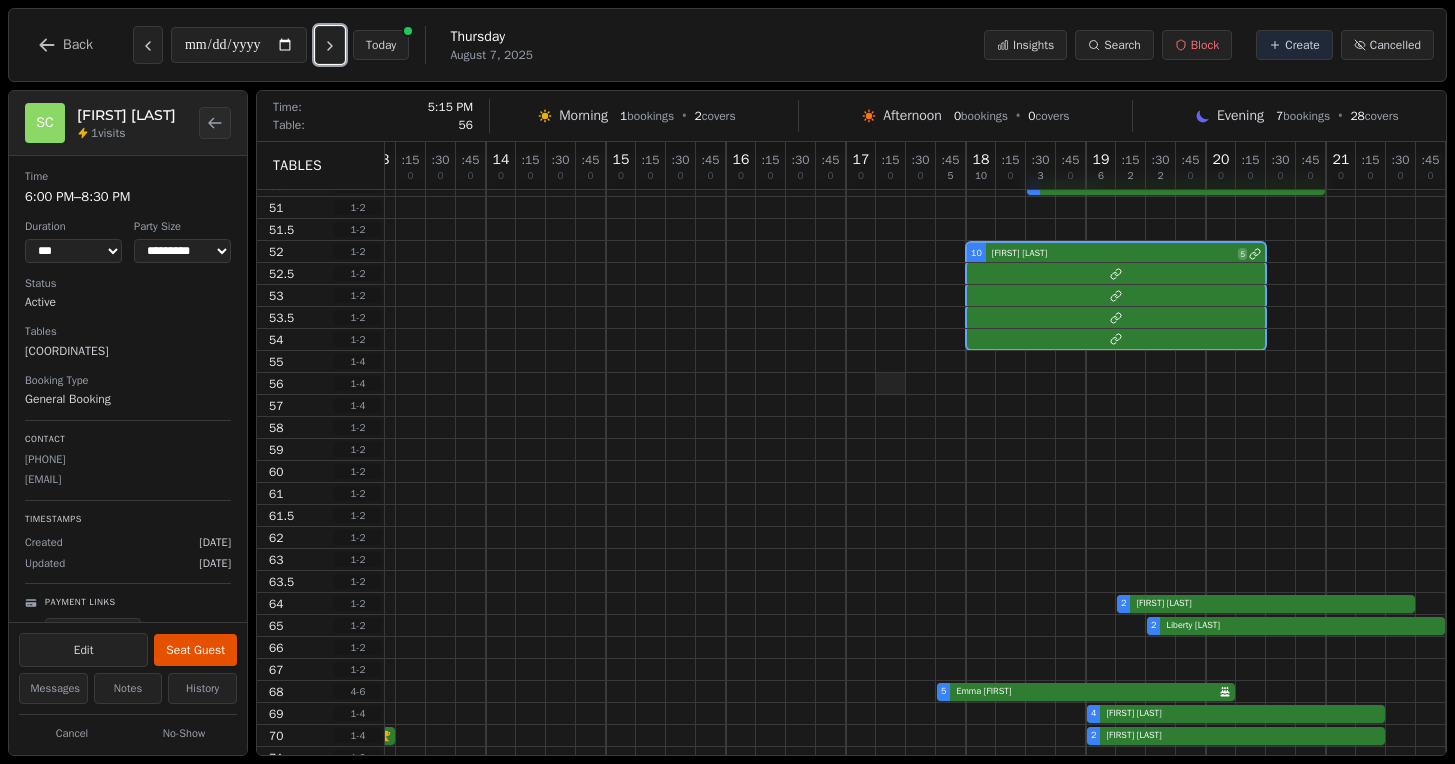 scroll, scrollTop: 0, scrollLeft: 379, axis: horizontal 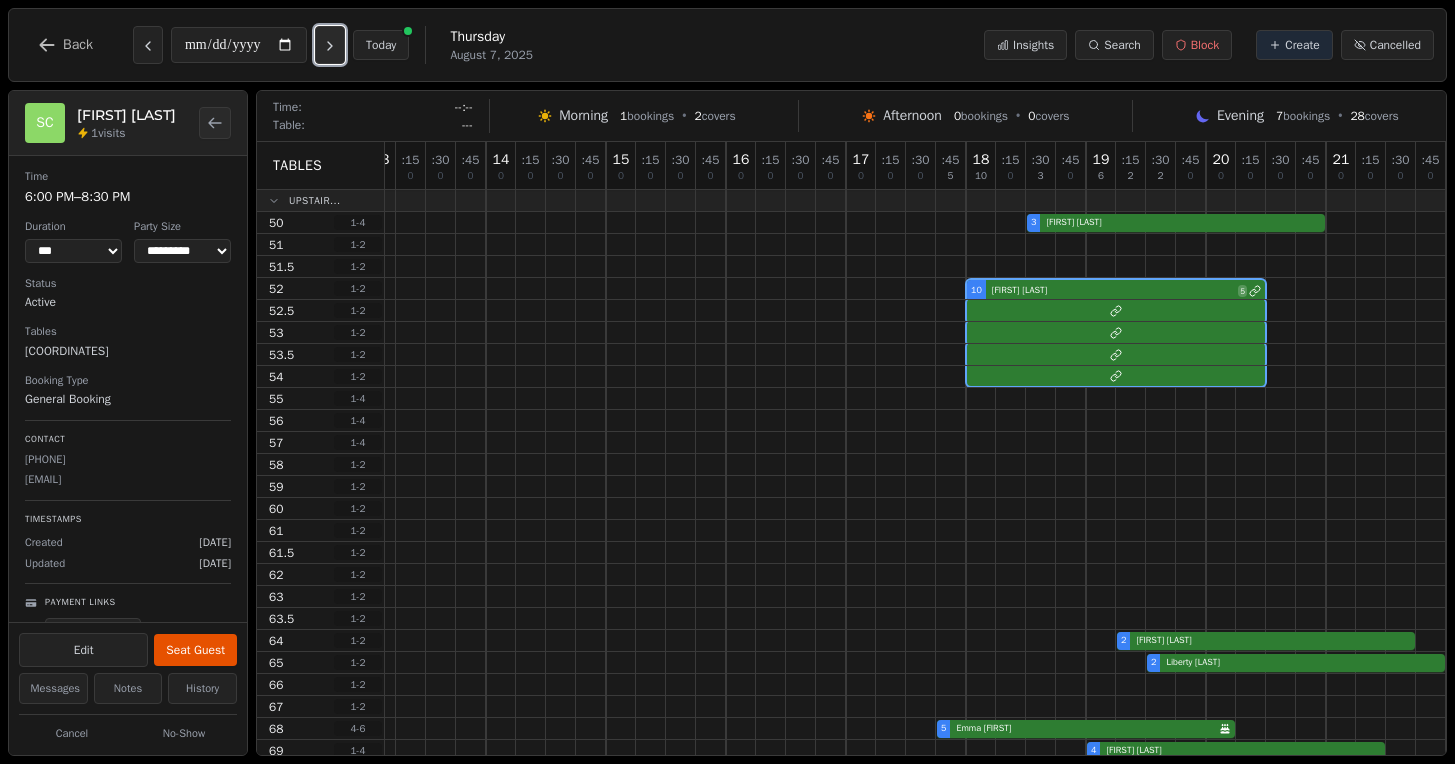 click 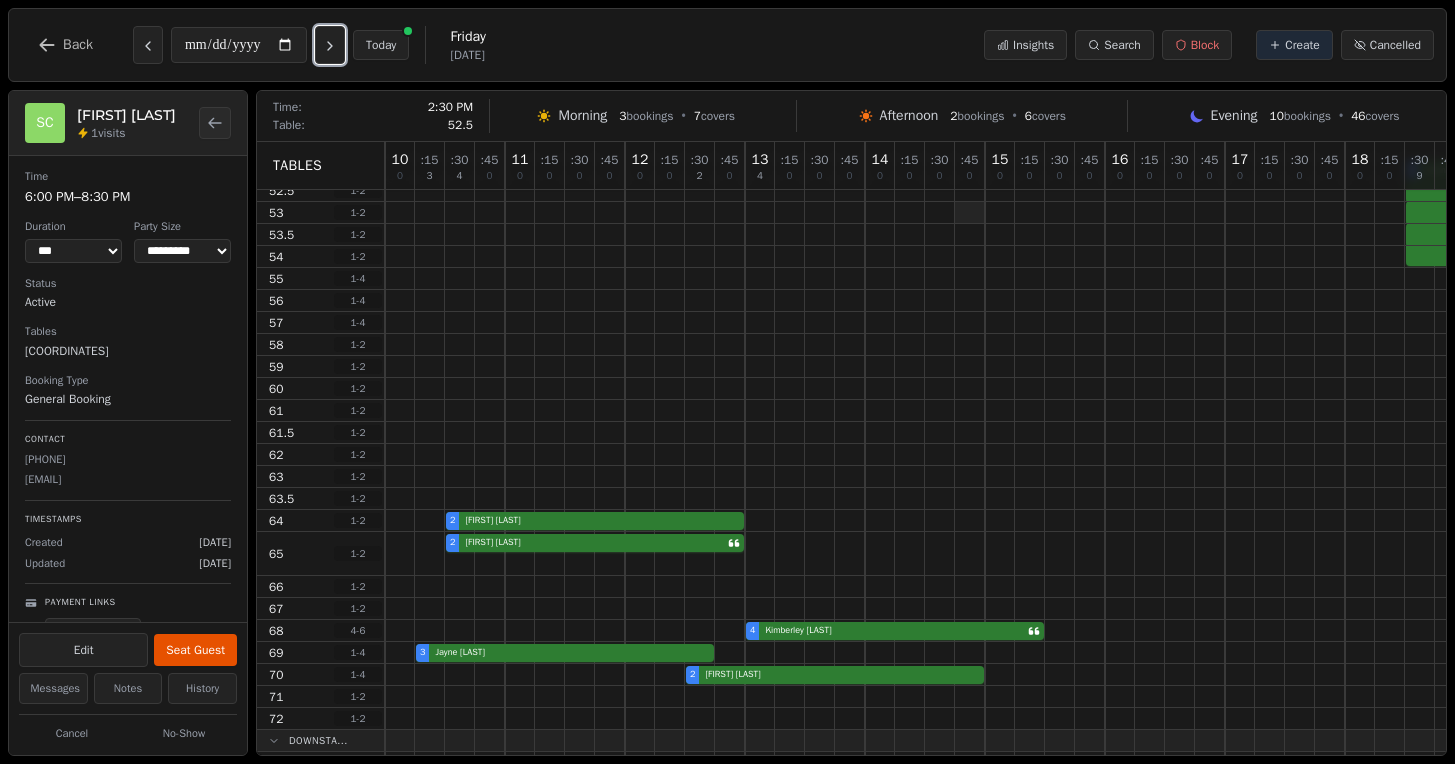 scroll, scrollTop: 216, scrollLeft: 0, axis: vertical 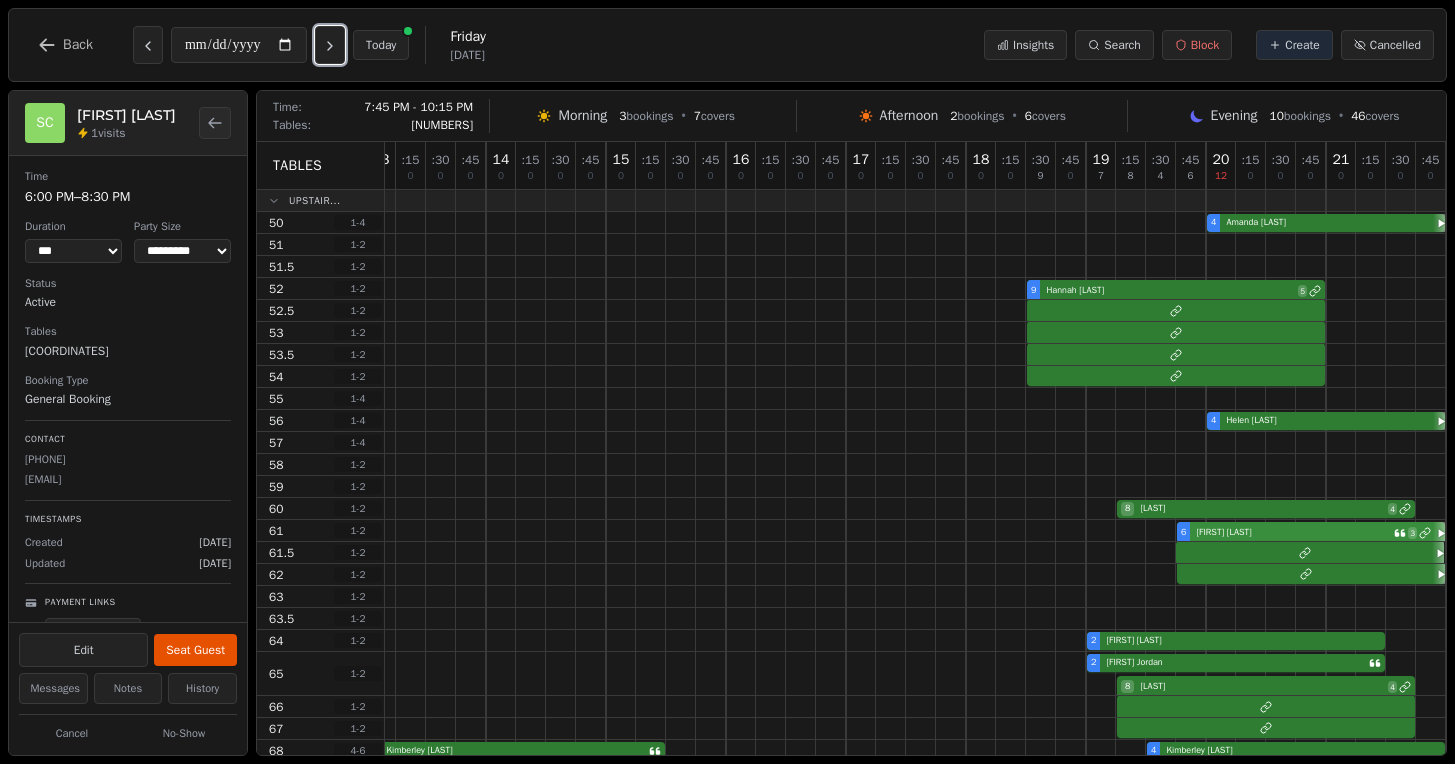 click on "[NUMBER] [FIRST]   [LAST] [NUMBER]" at bounding box center (726, 531) 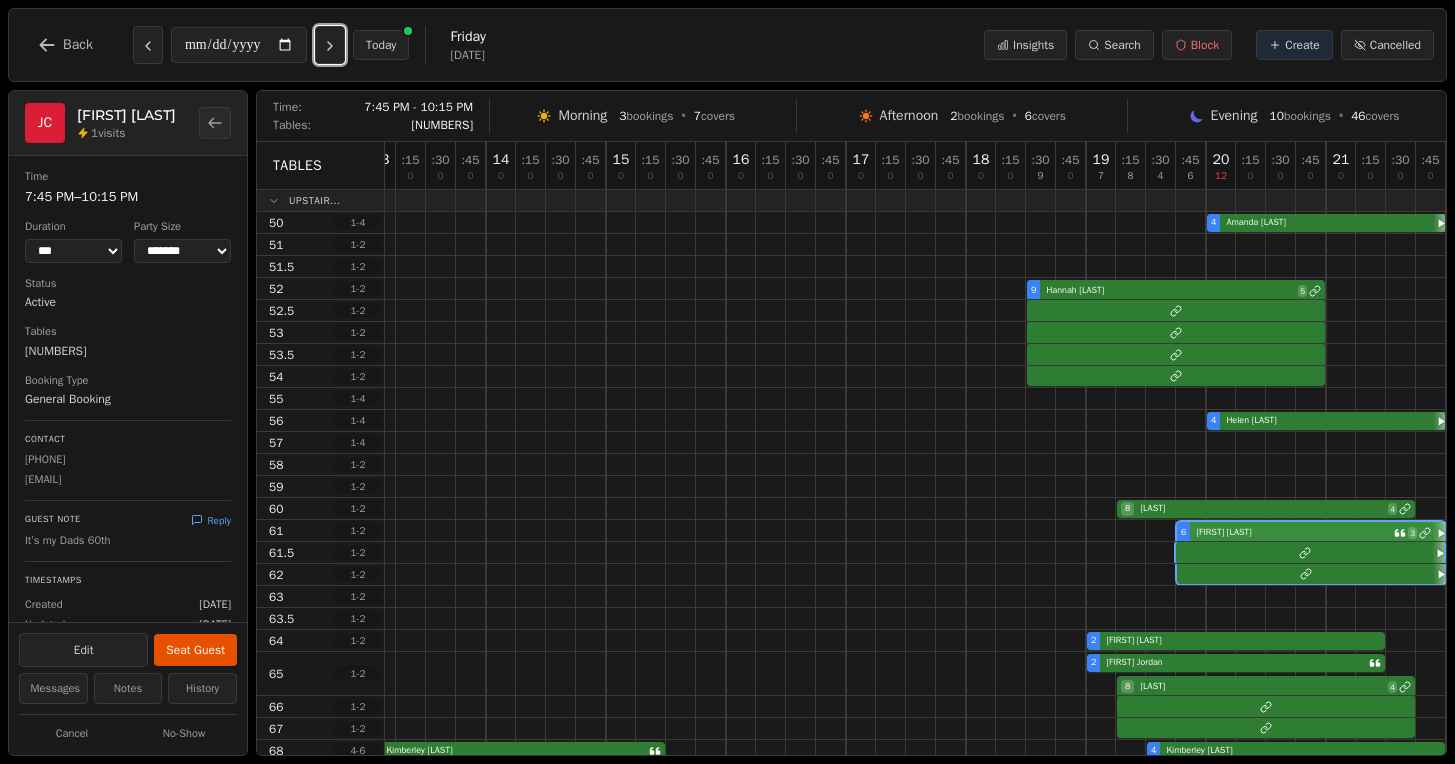 scroll, scrollTop: 0, scrollLeft: 0, axis: both 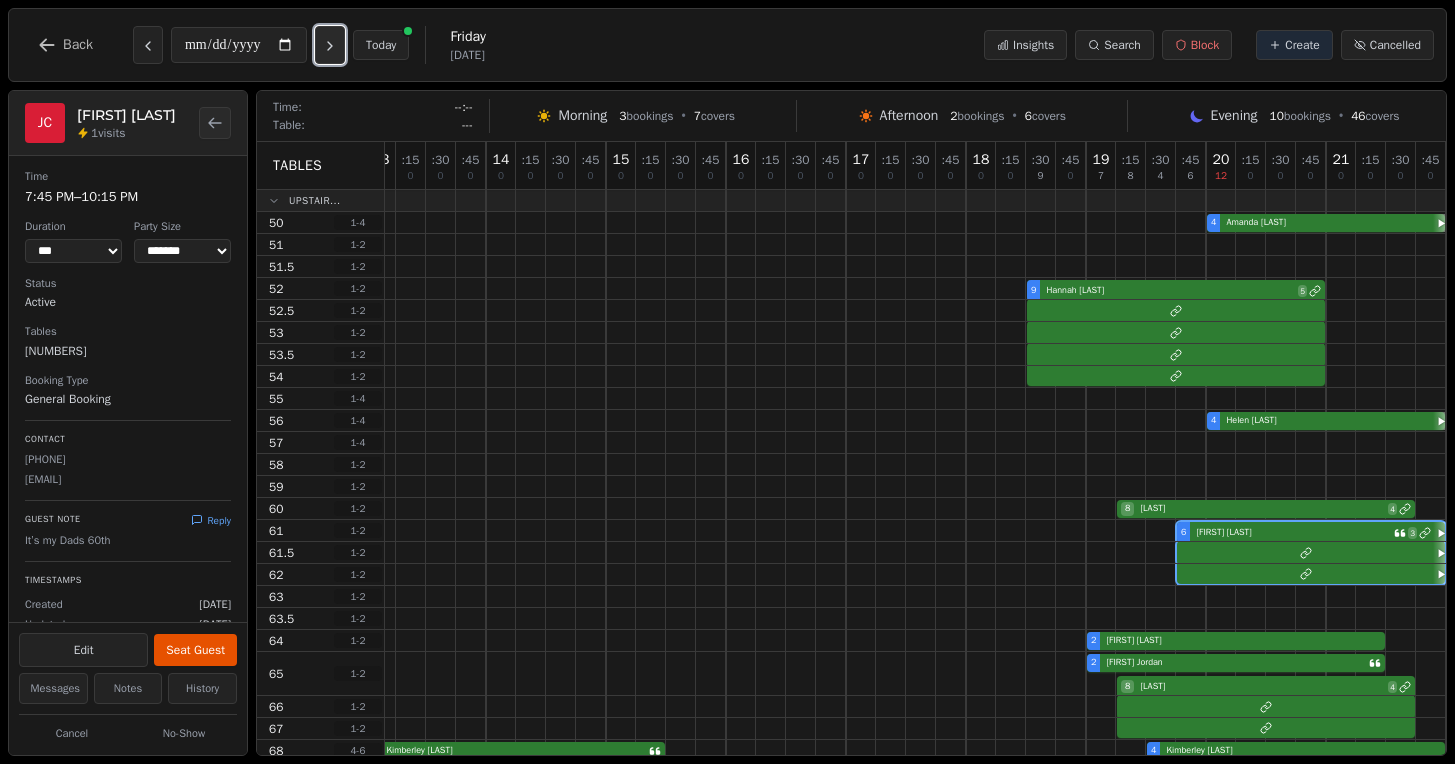 click at bounding box center [330, 45] 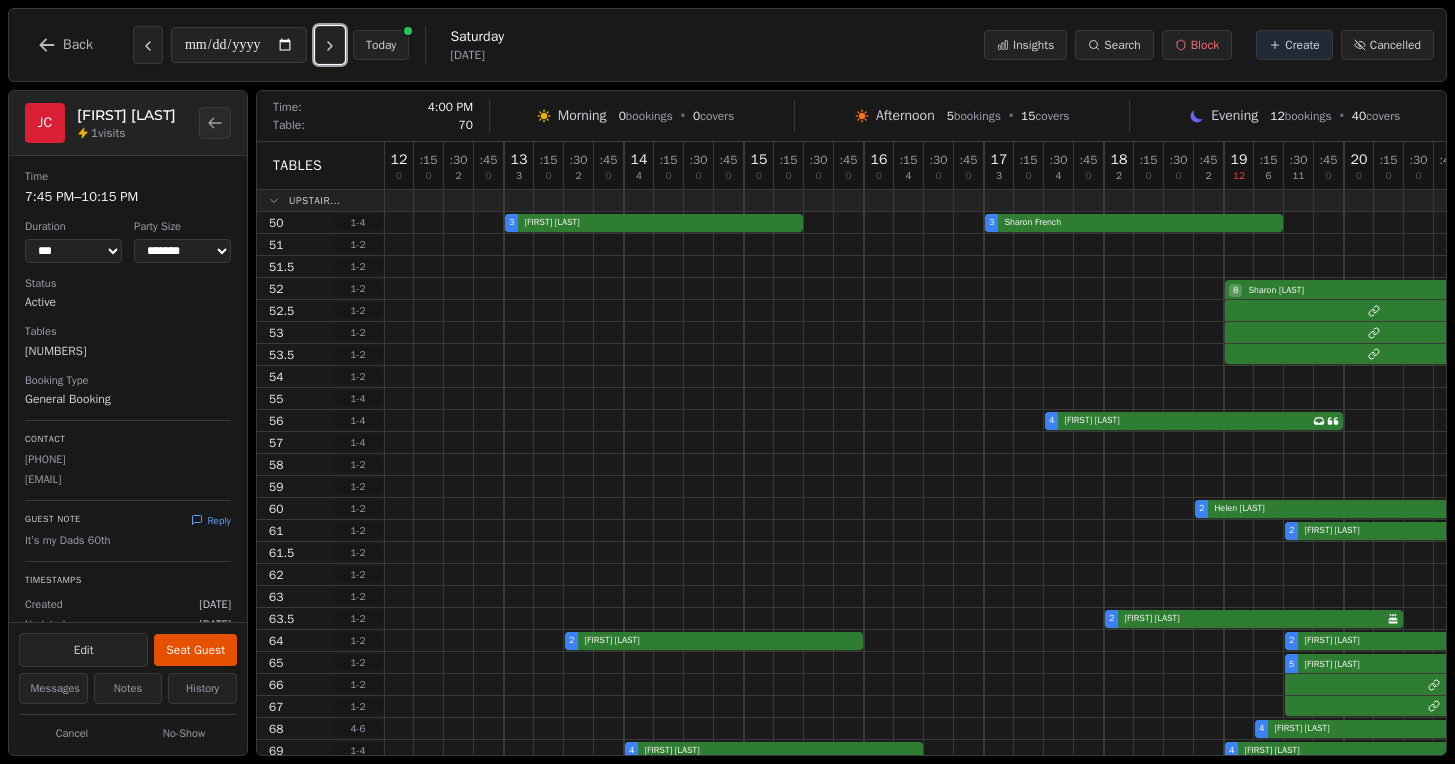 scroll, scrollTop: 0, scrollLeft: 379, axis: horizontal 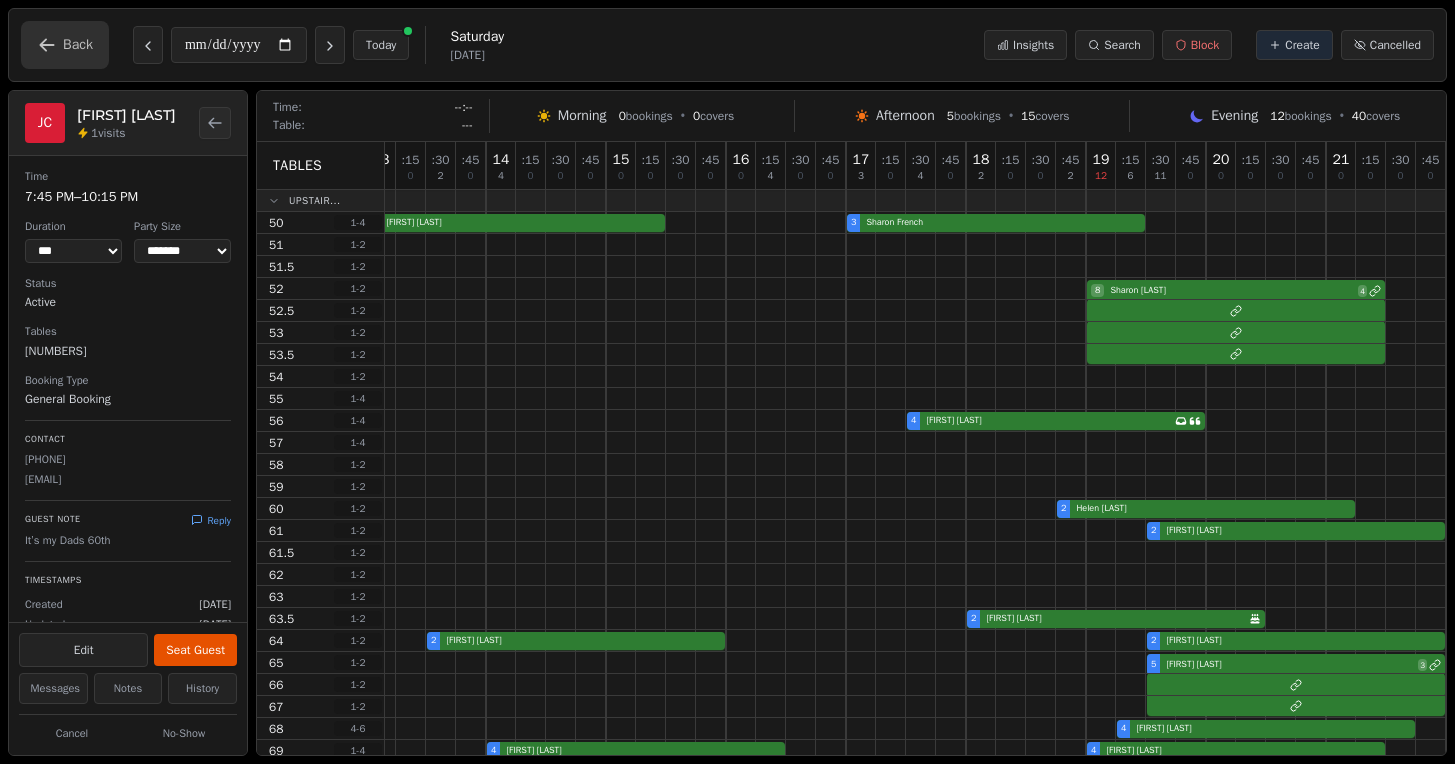 click on "Back" at bounding box center (65, 45) 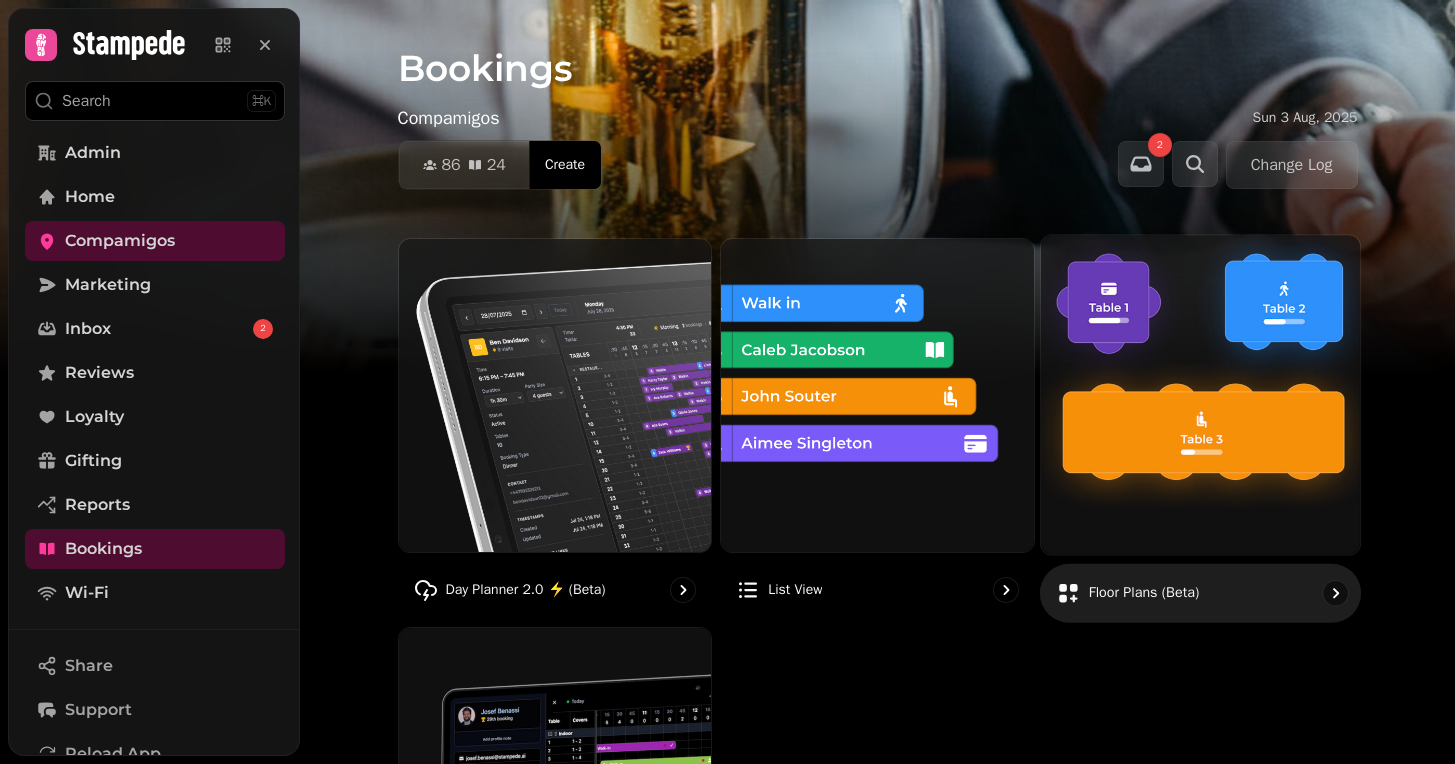 click at bounding box center (1200, 394) 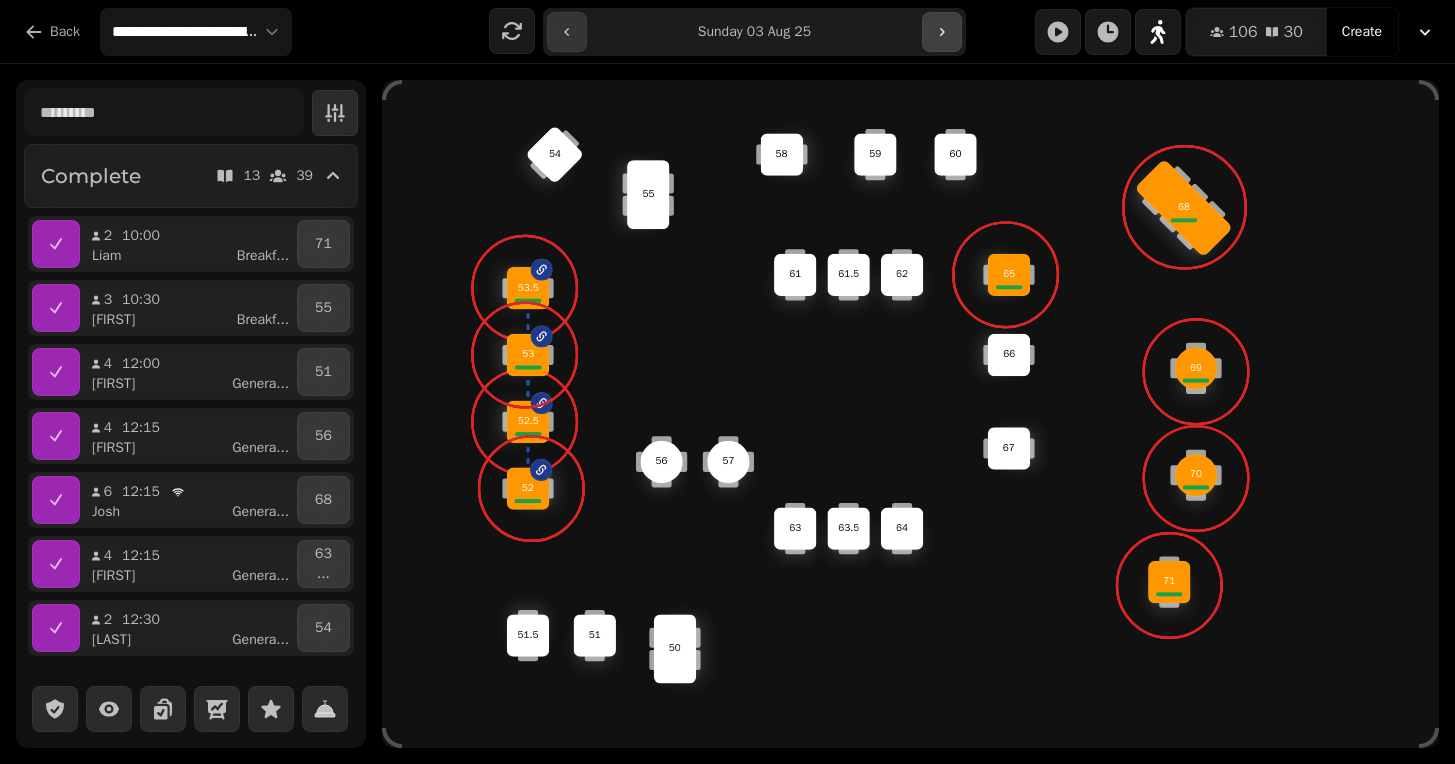 click 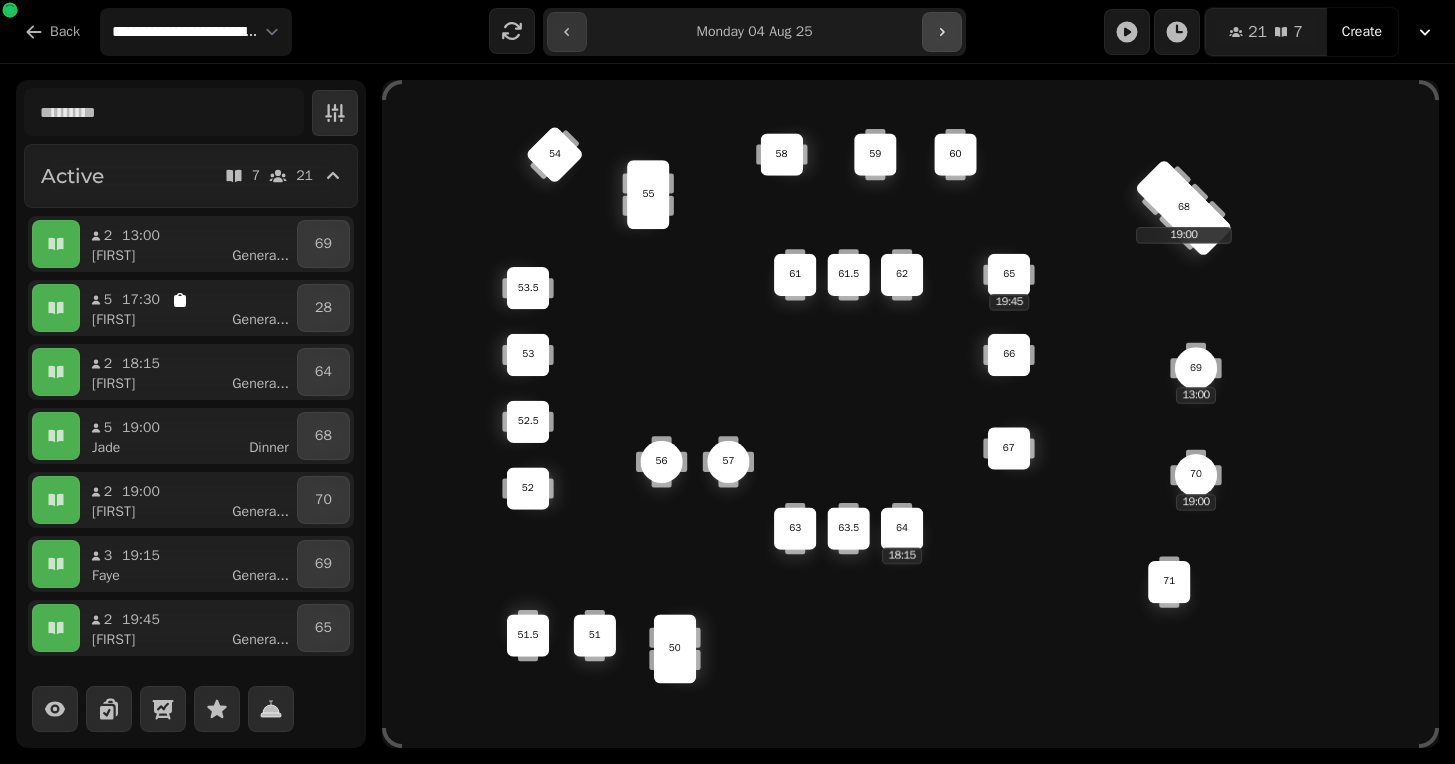 click 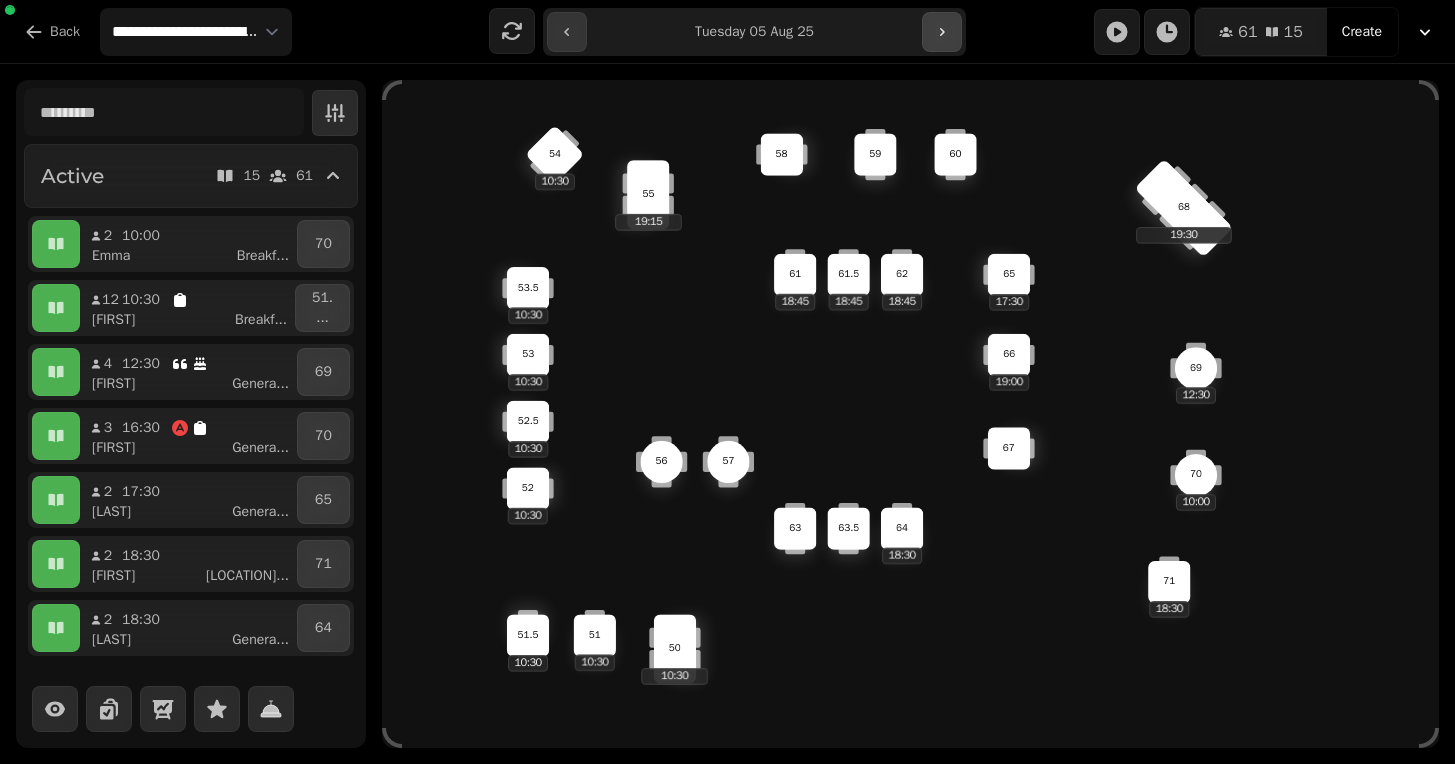 click 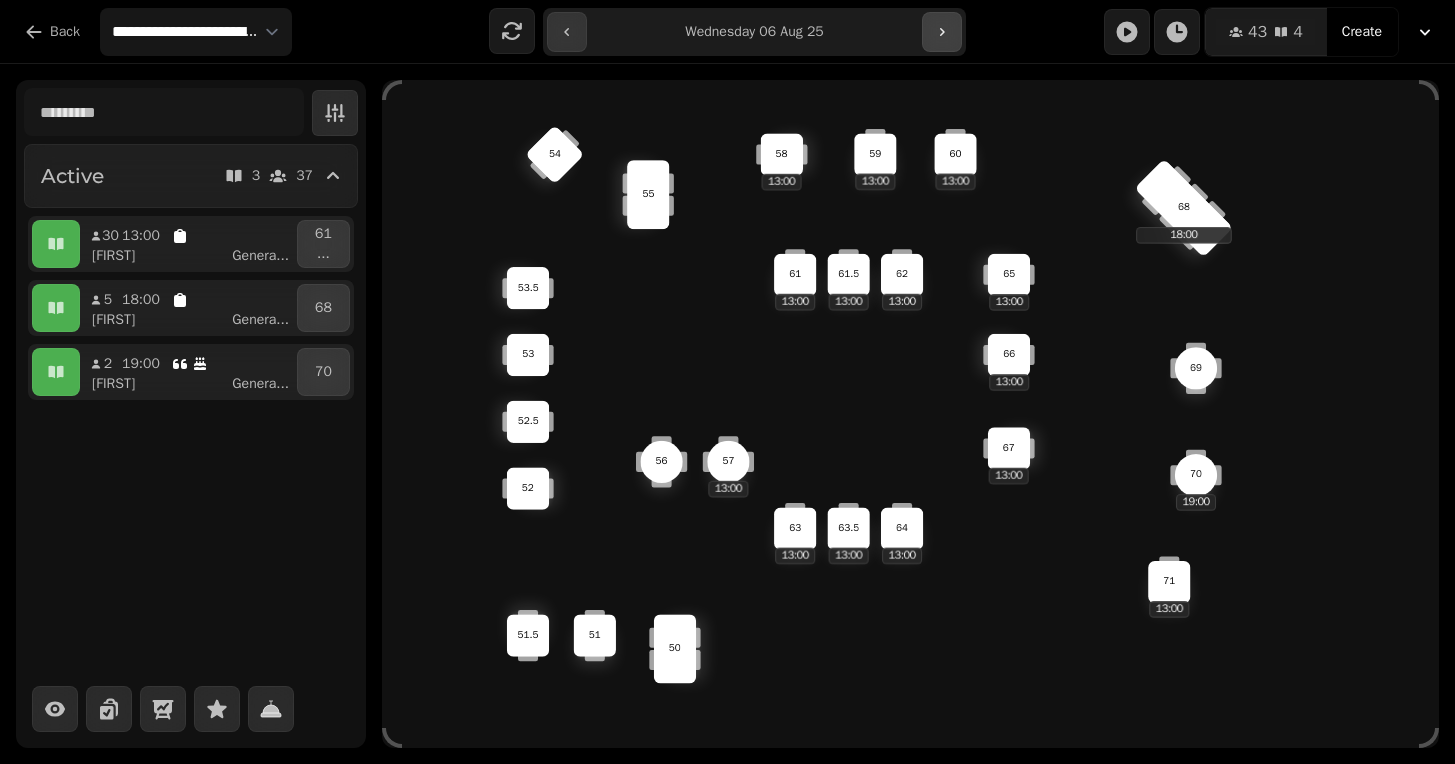 click 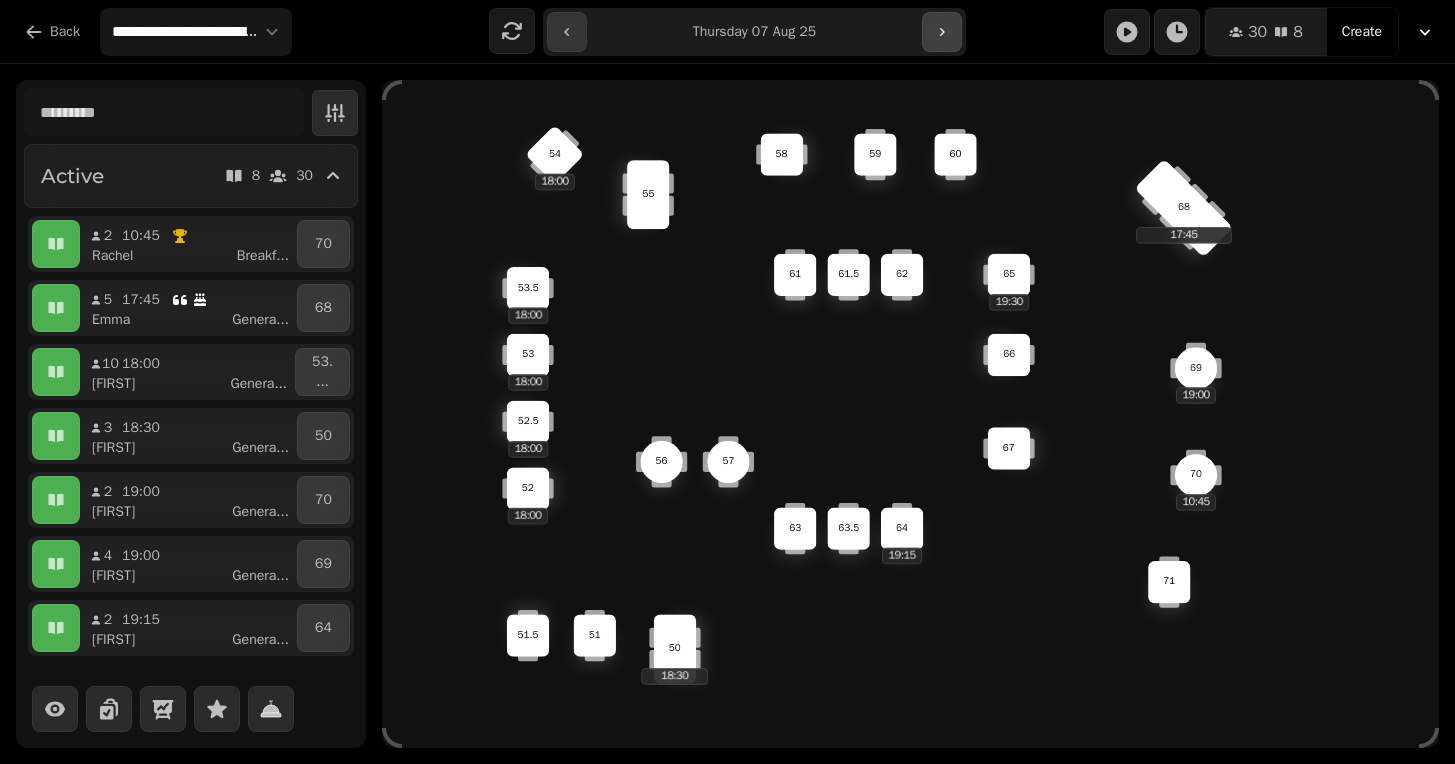 click 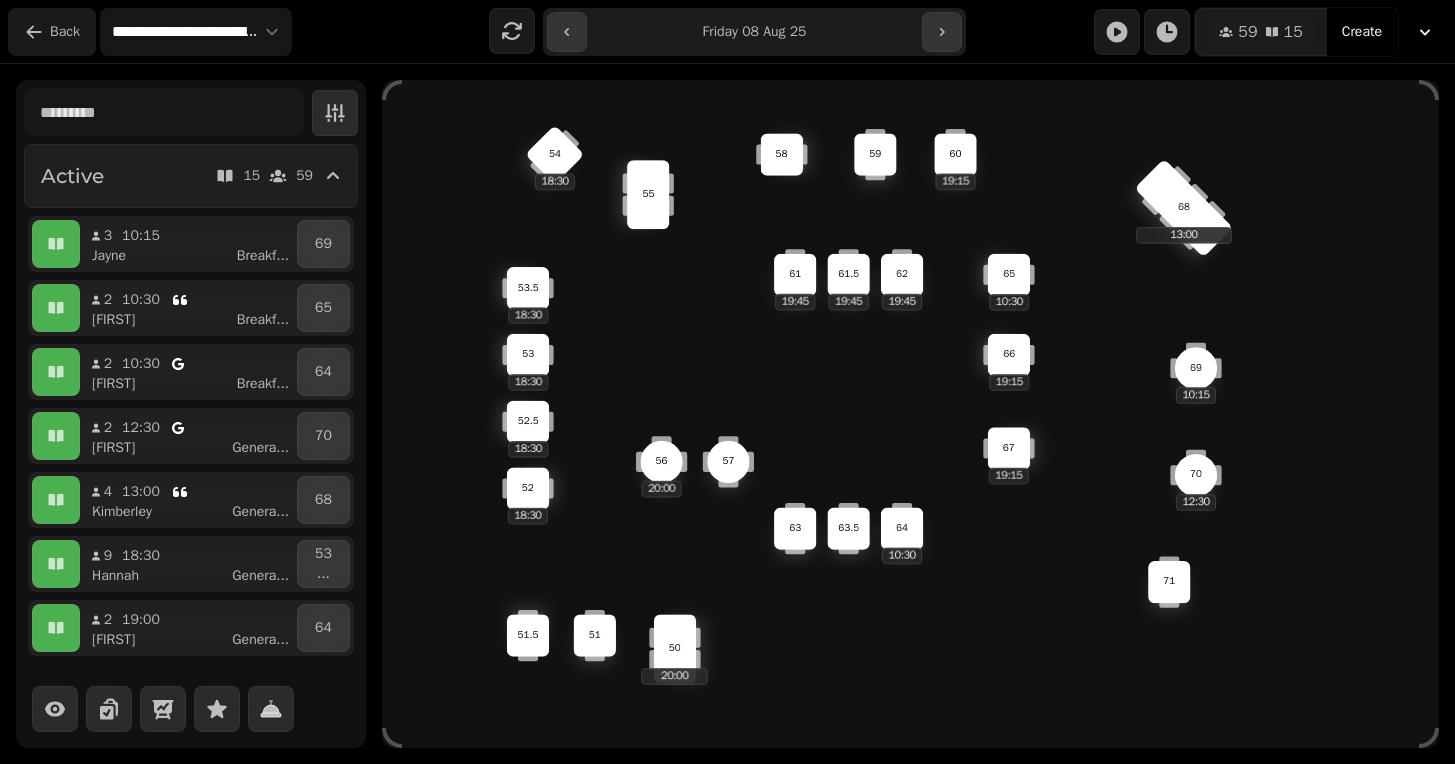 click on "Back" at bounding box center (65, 32) 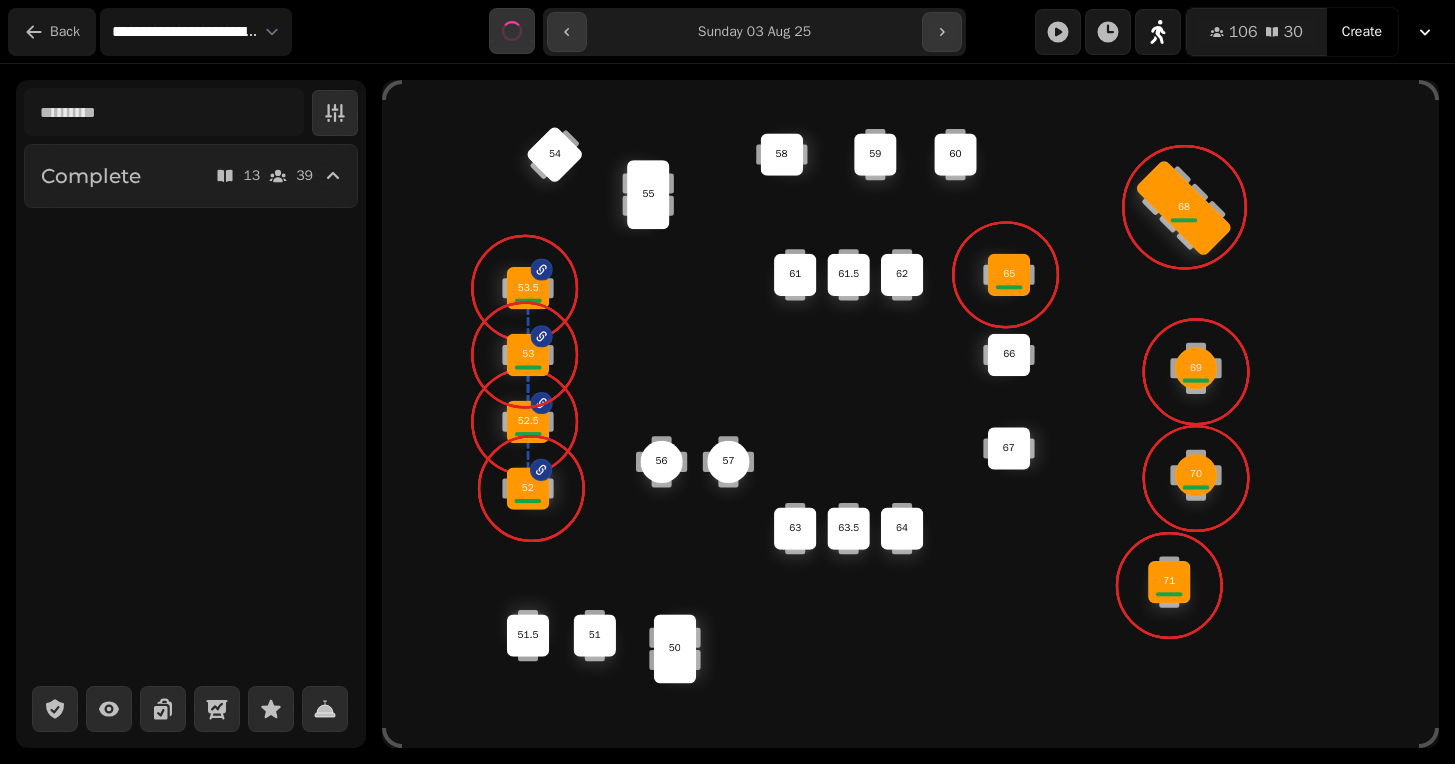 type on "**********" 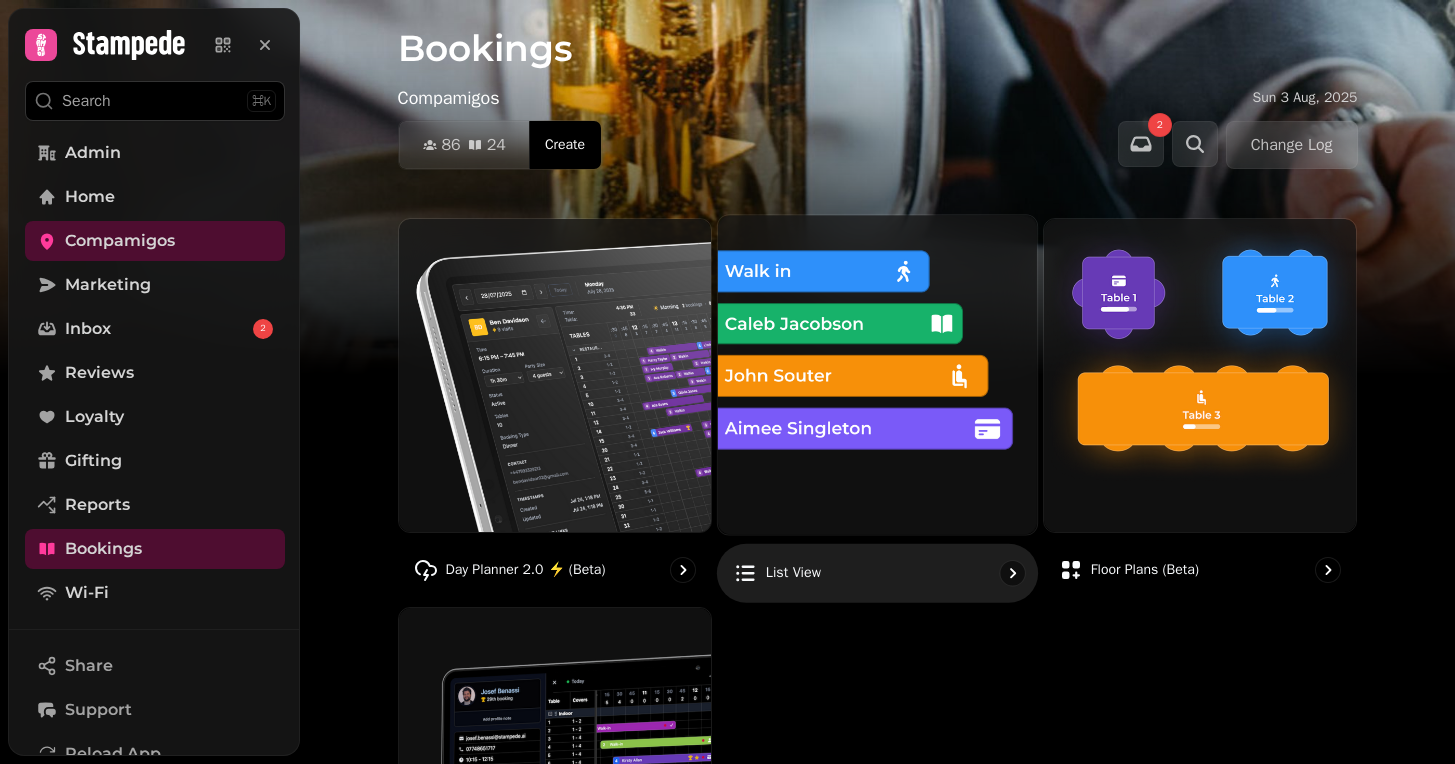 scroll, scrollTop: 0, scrollLeft: 0, axis: both 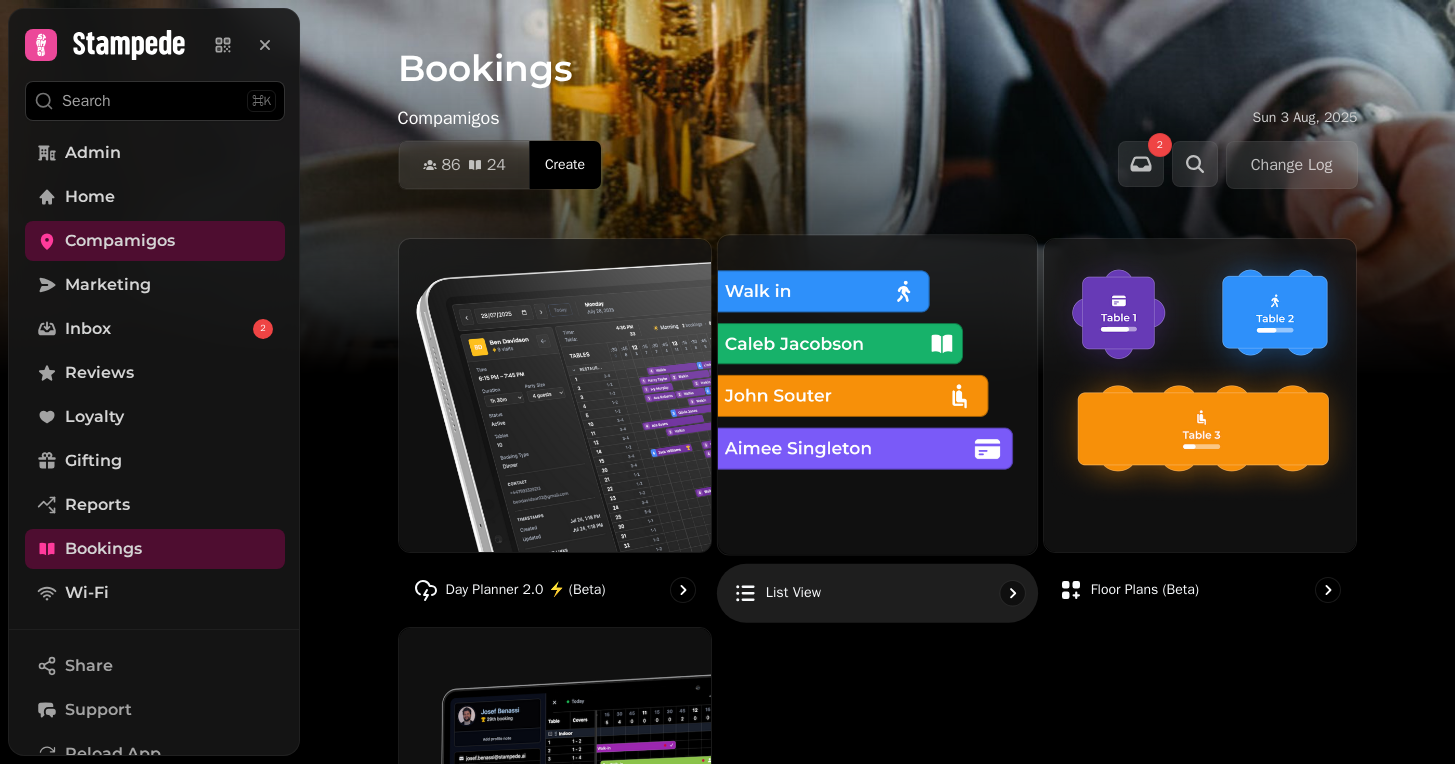 click at bounding box center [877, 394] 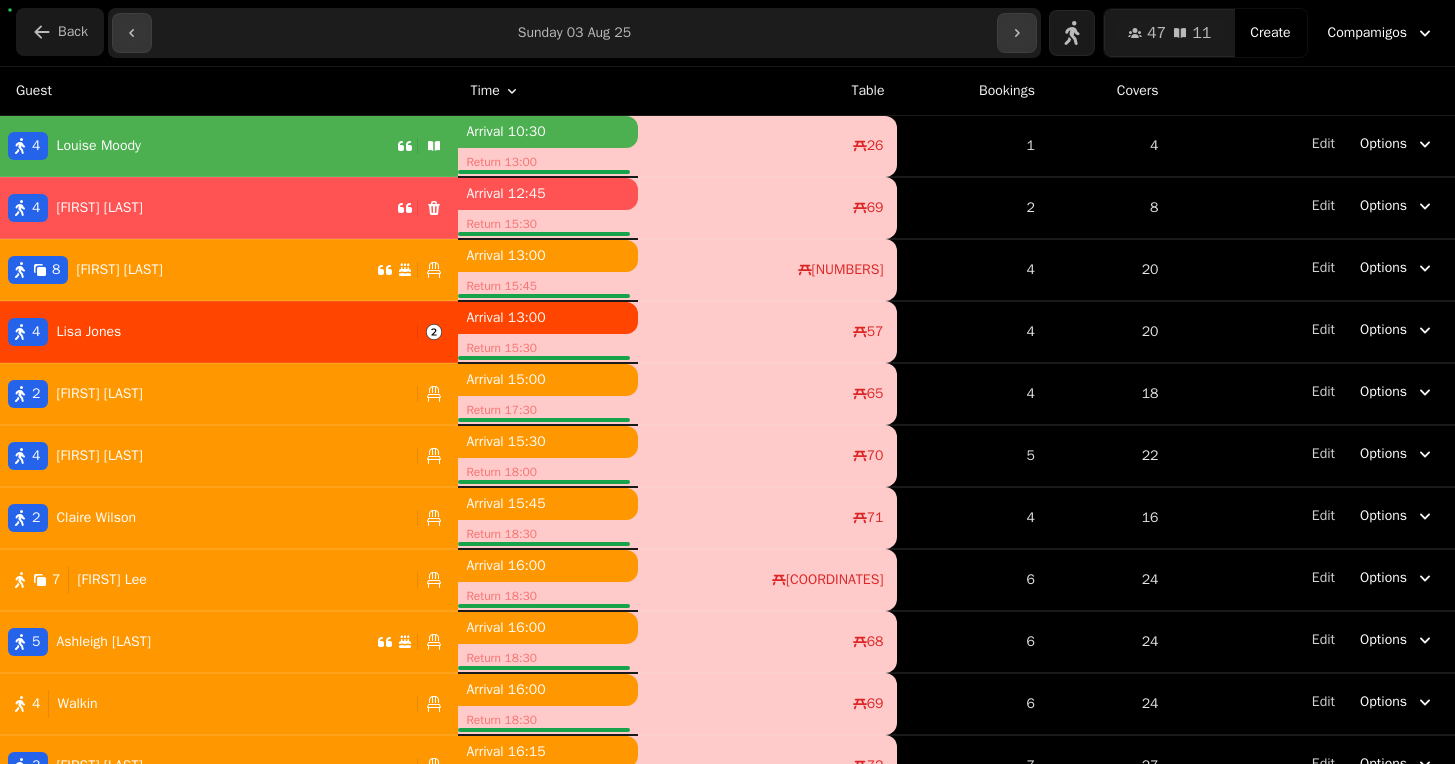 click on "Back" at bounding box center [73, 32] 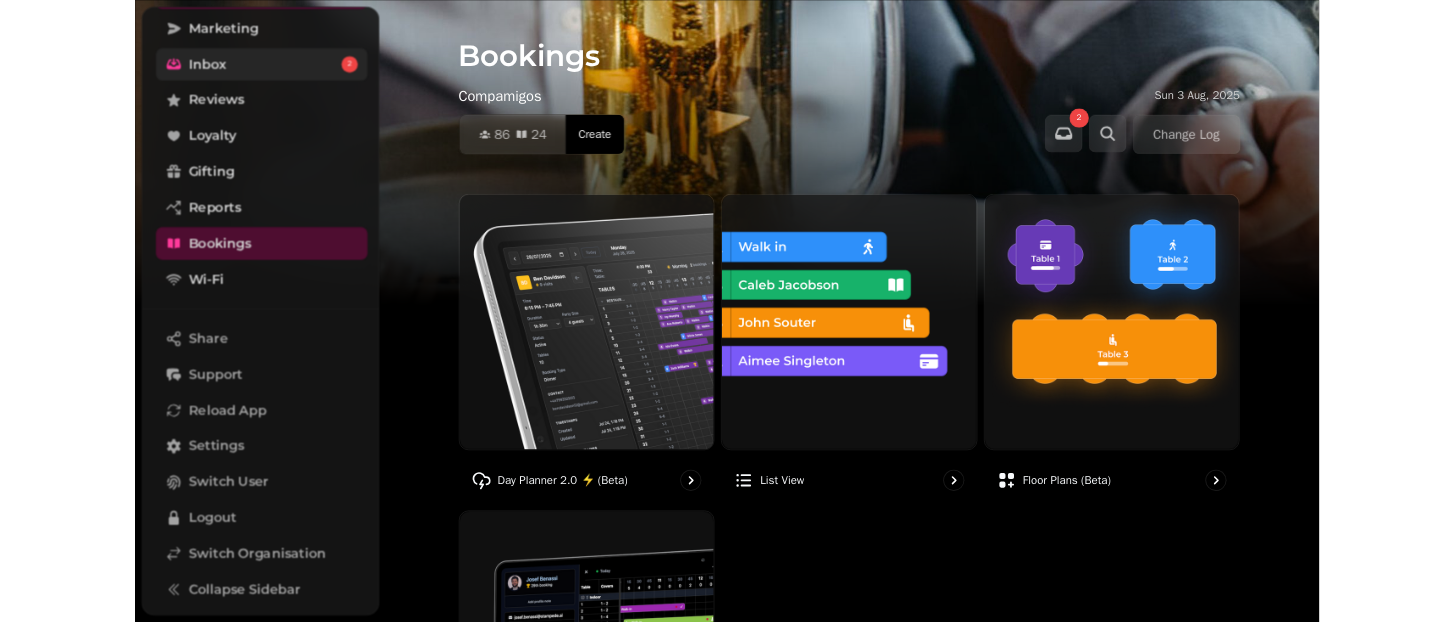 scroll, scrollTop: 303, scrollLeft: 0, axis: vertical 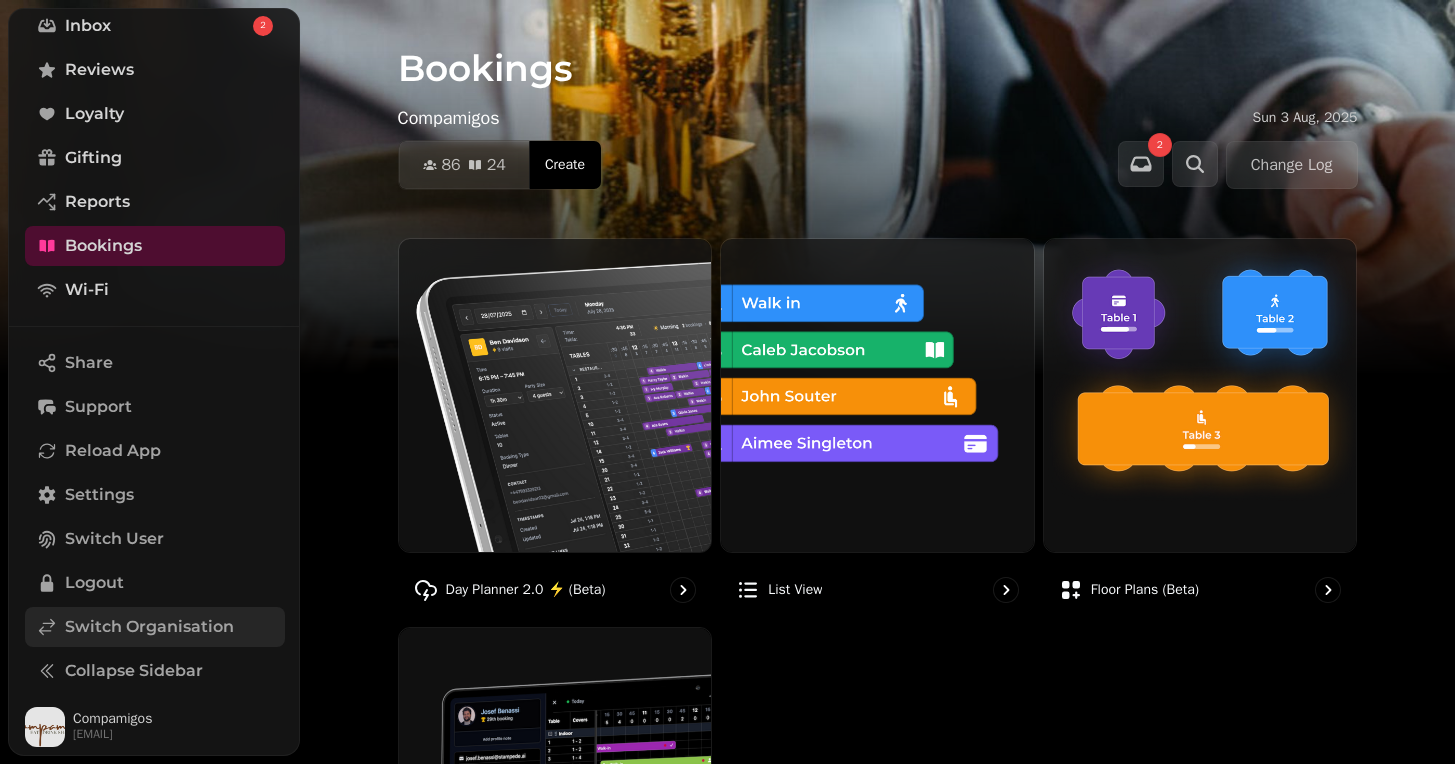 click on "Switch Organisation" at bounding box center (149, 627) 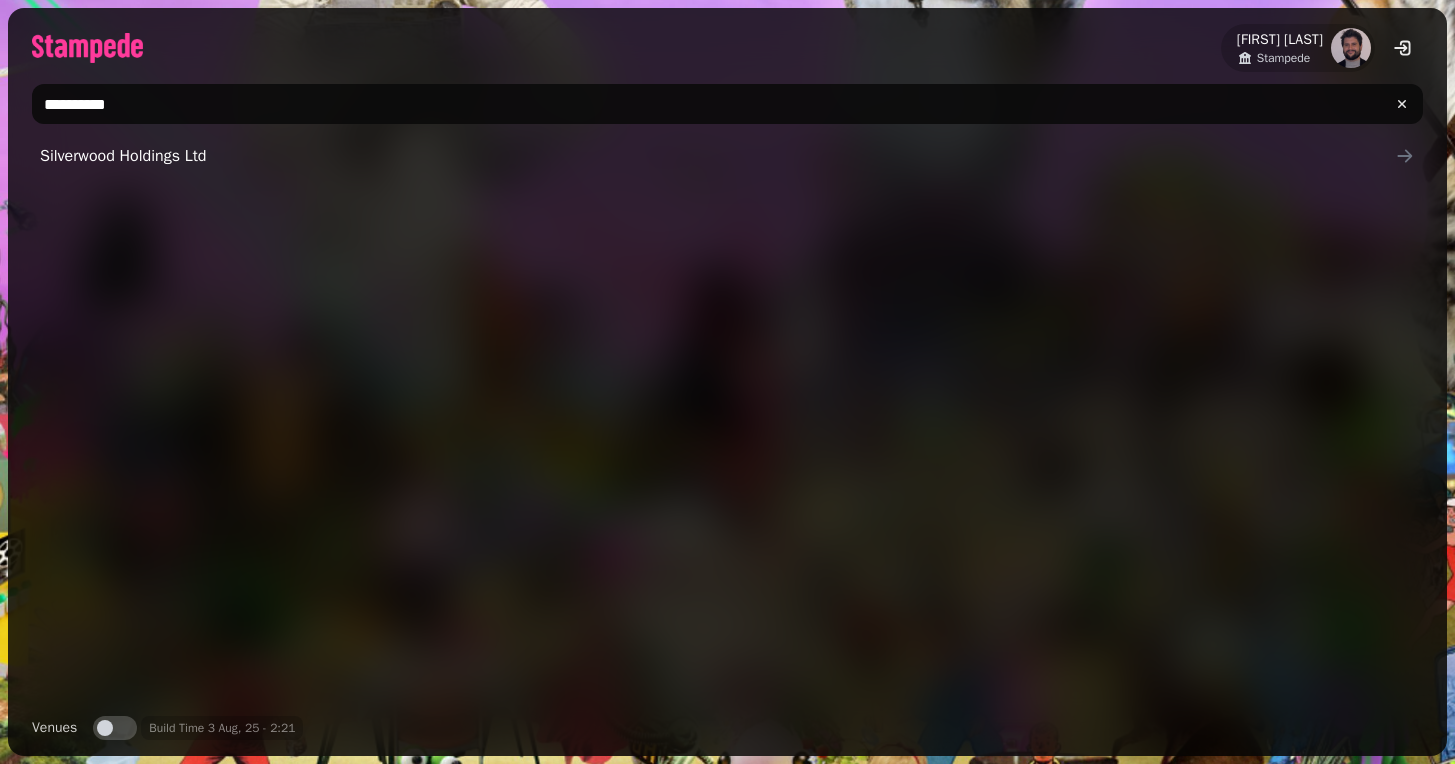 click on "**********" at bounding box center (727, 104) 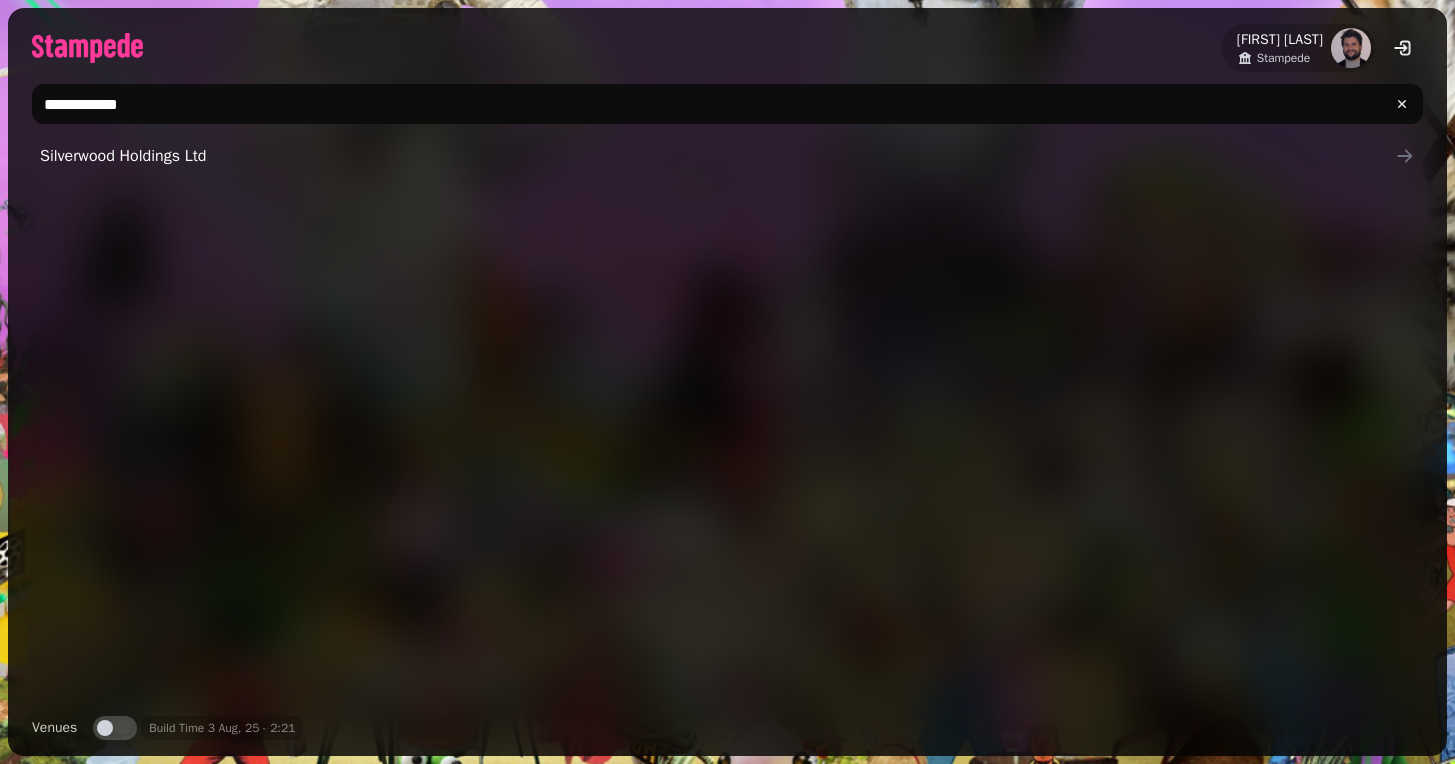 type on "**********" 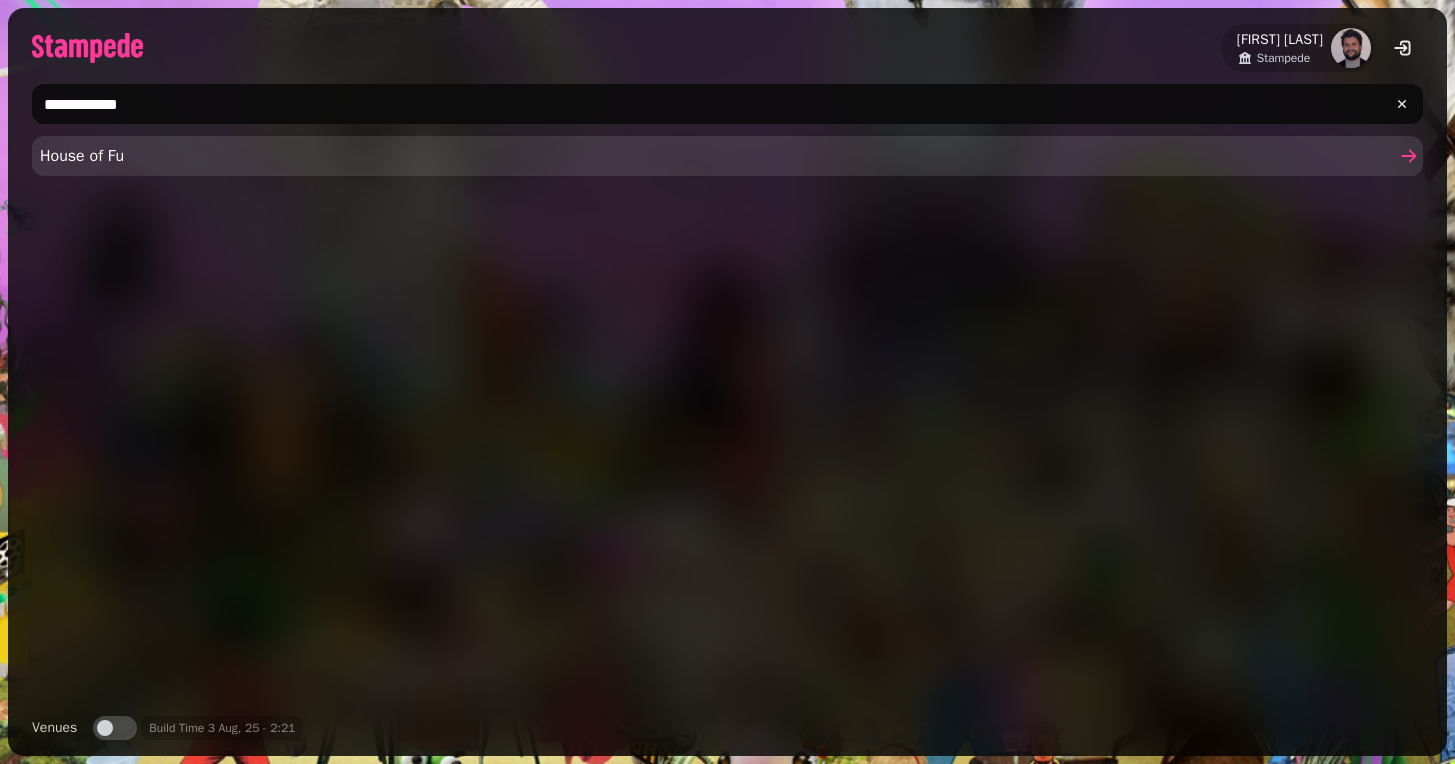 click on "House of Fu" at bounding box center [717, 156] 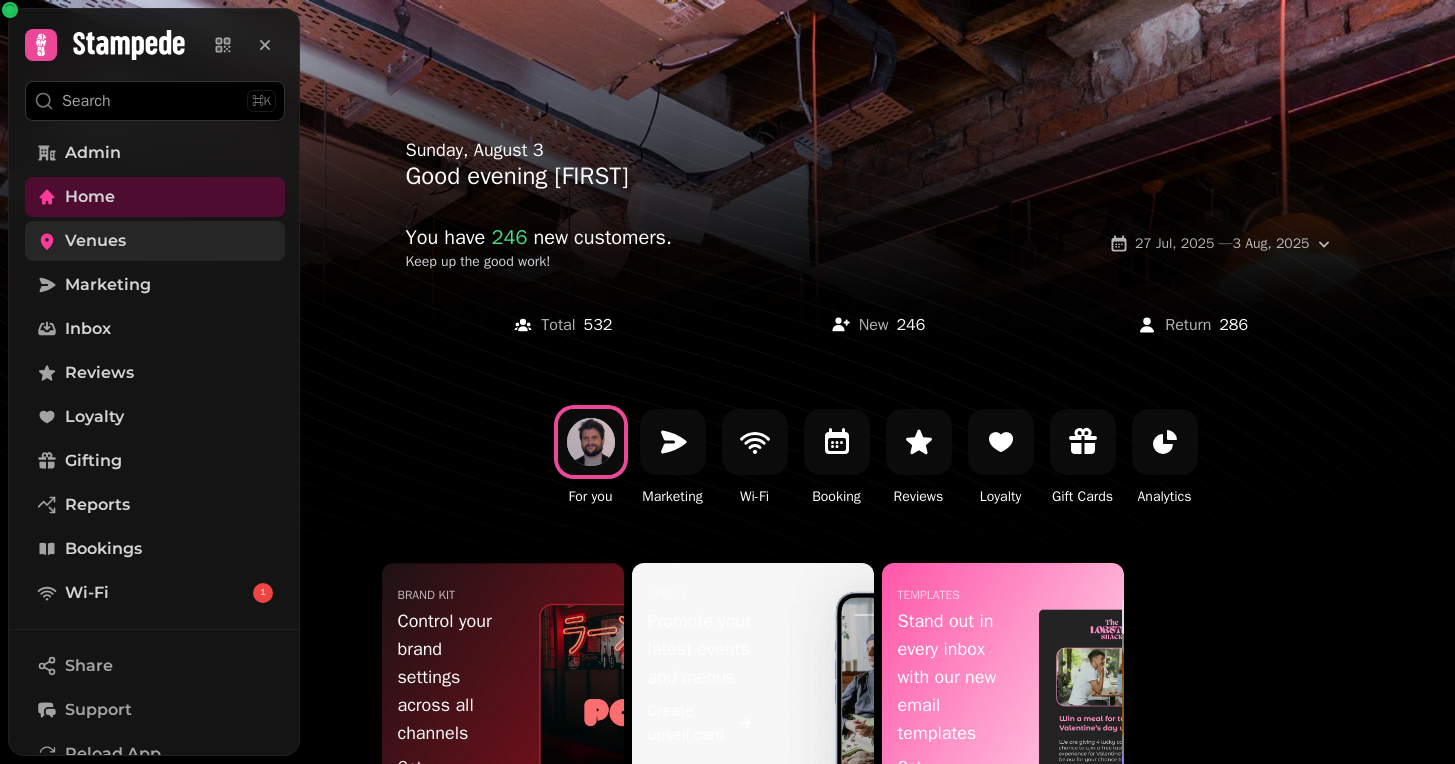 click on "Venues" at bounding box center (155, 241) 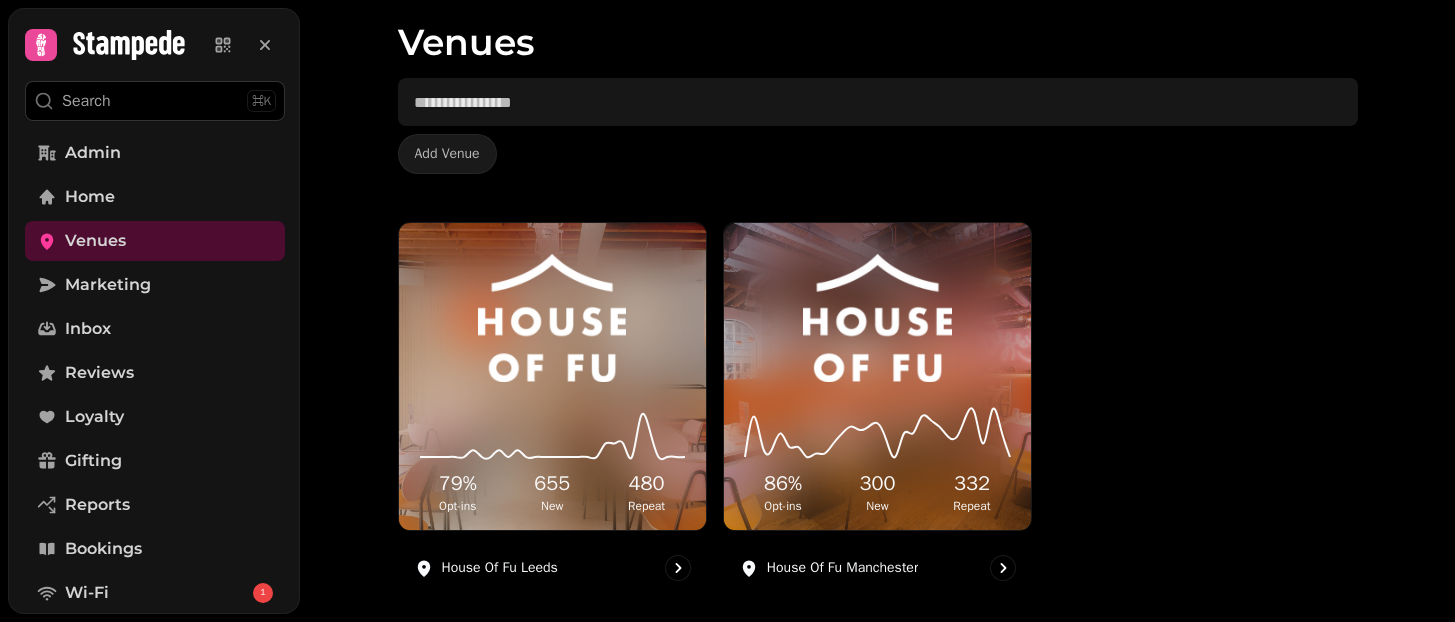 scroll, scrollTop: 97, scrollLeft: 0, axis: vertical 